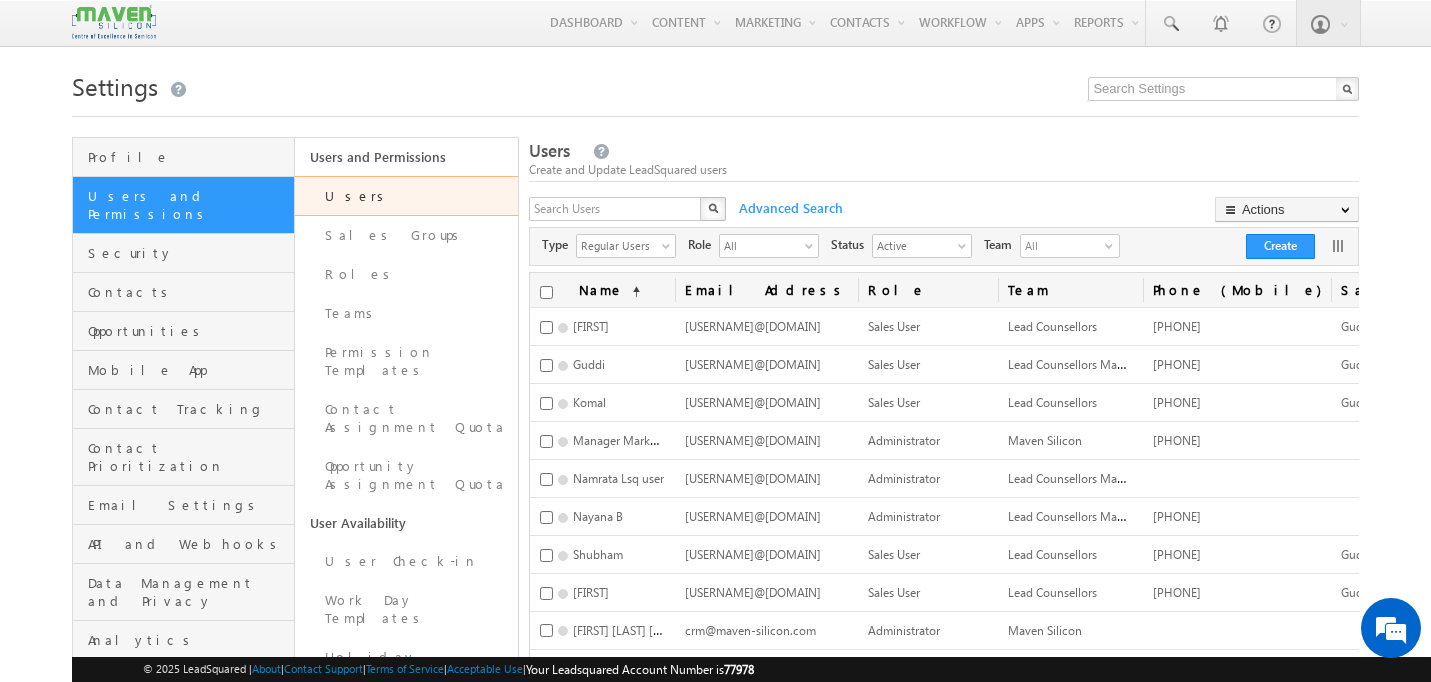 scroll, scrollTop: 150, scrollLeft: 0, axis: vertical 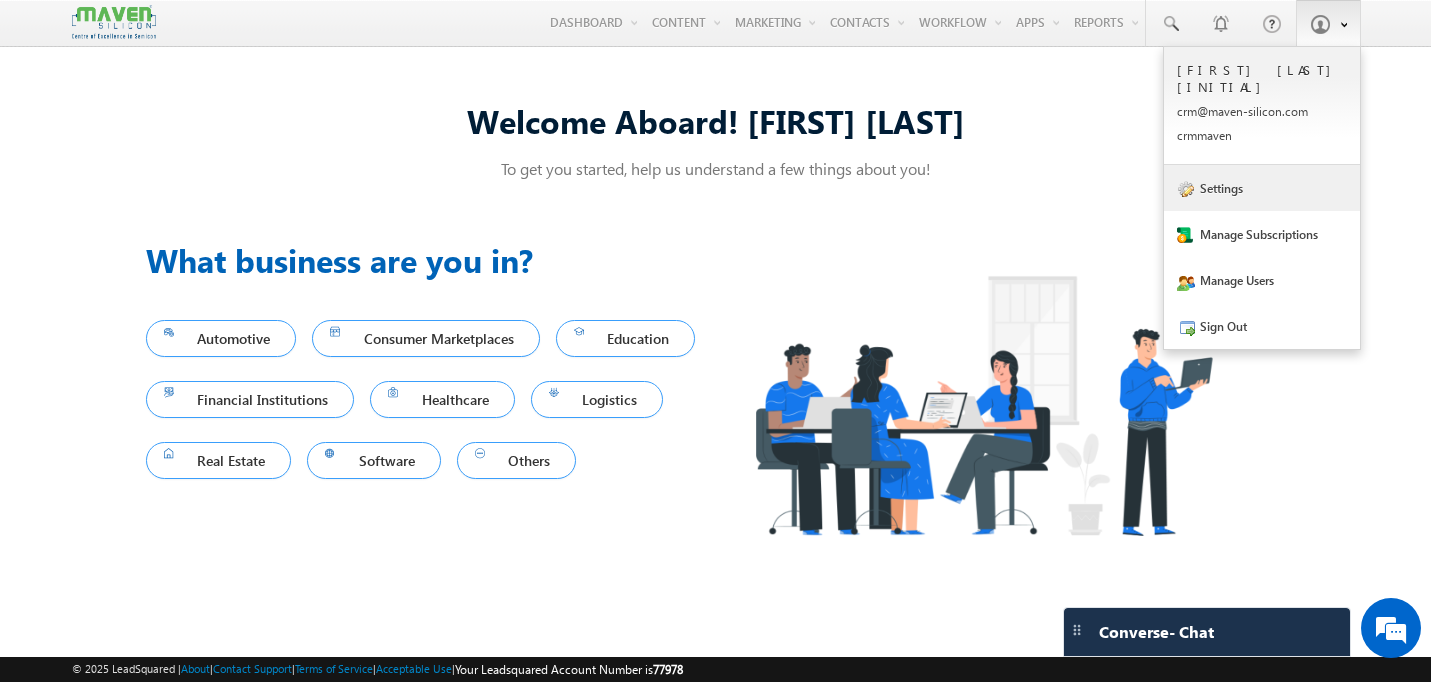 click on "Settings" at bounding box center [1262, 188] 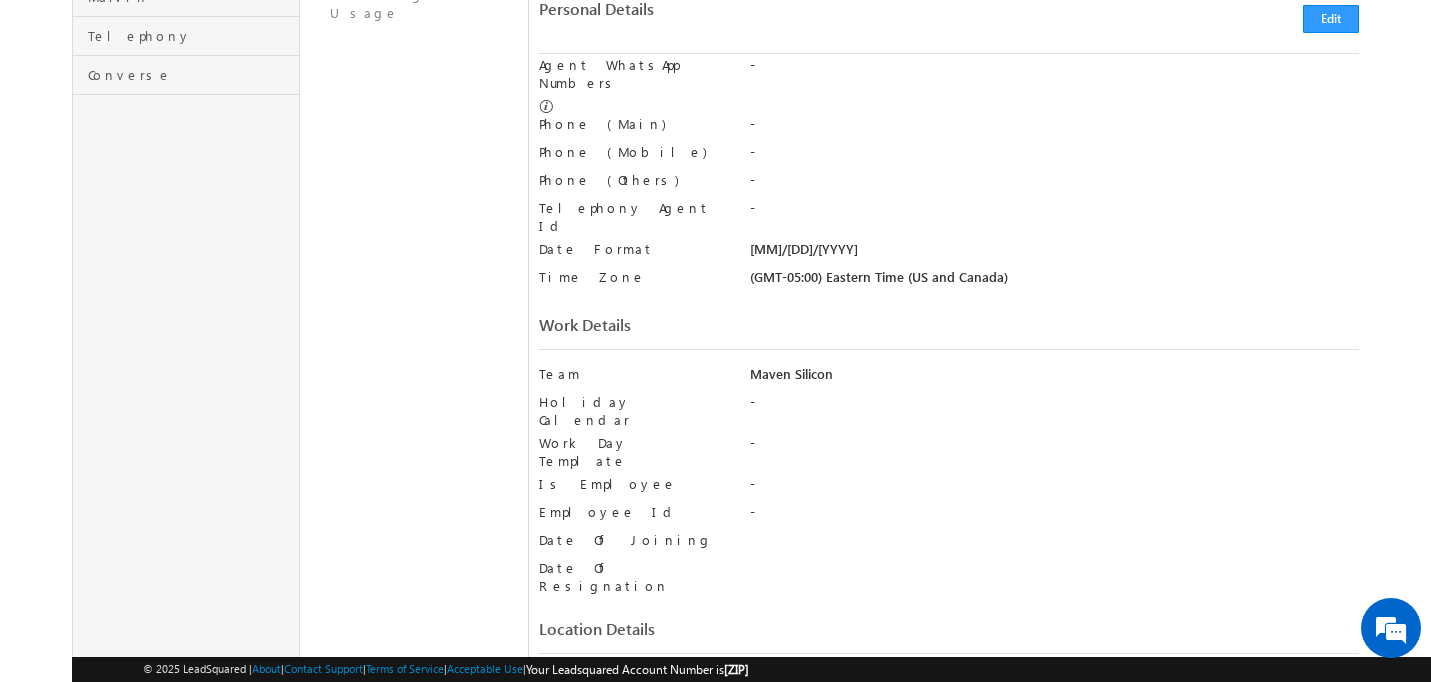 scroll, scrollTop: 731, scrollLeft: 0, axis: vertical 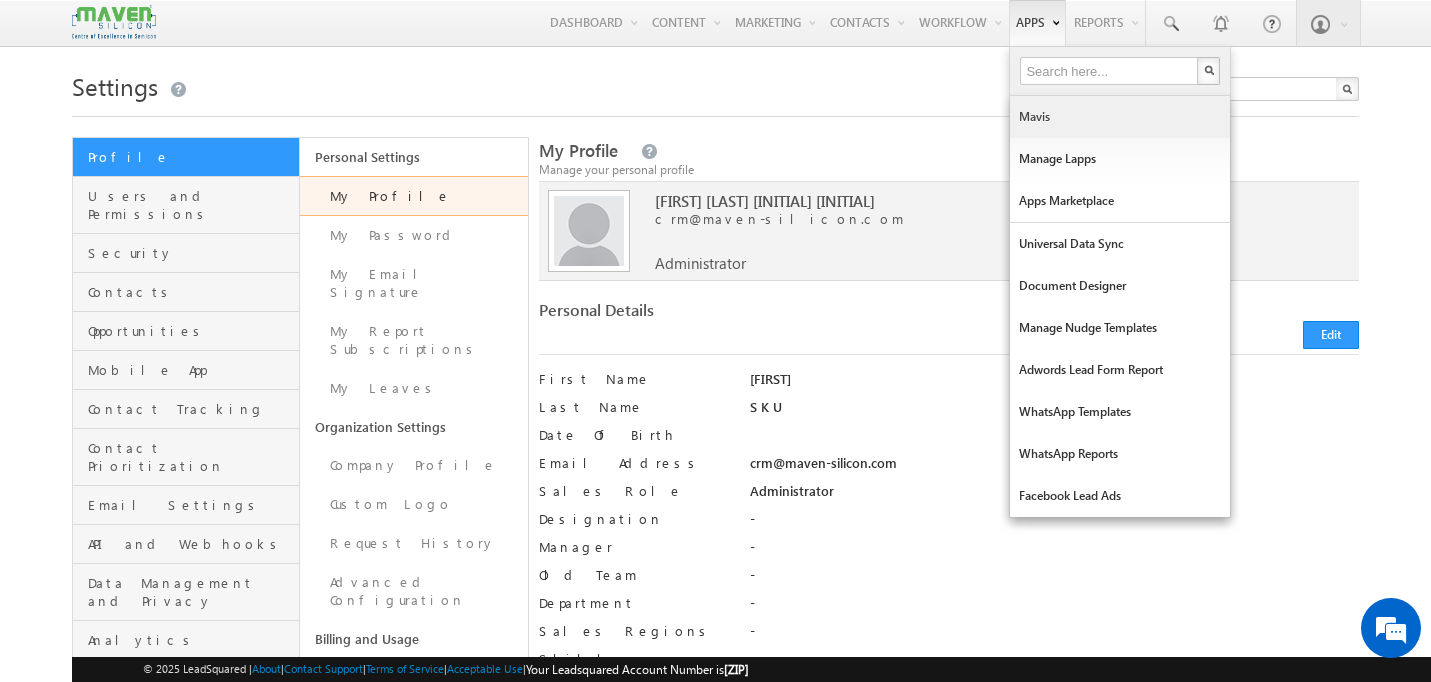 click on "Mavis" at bounding box center [1120, 117] 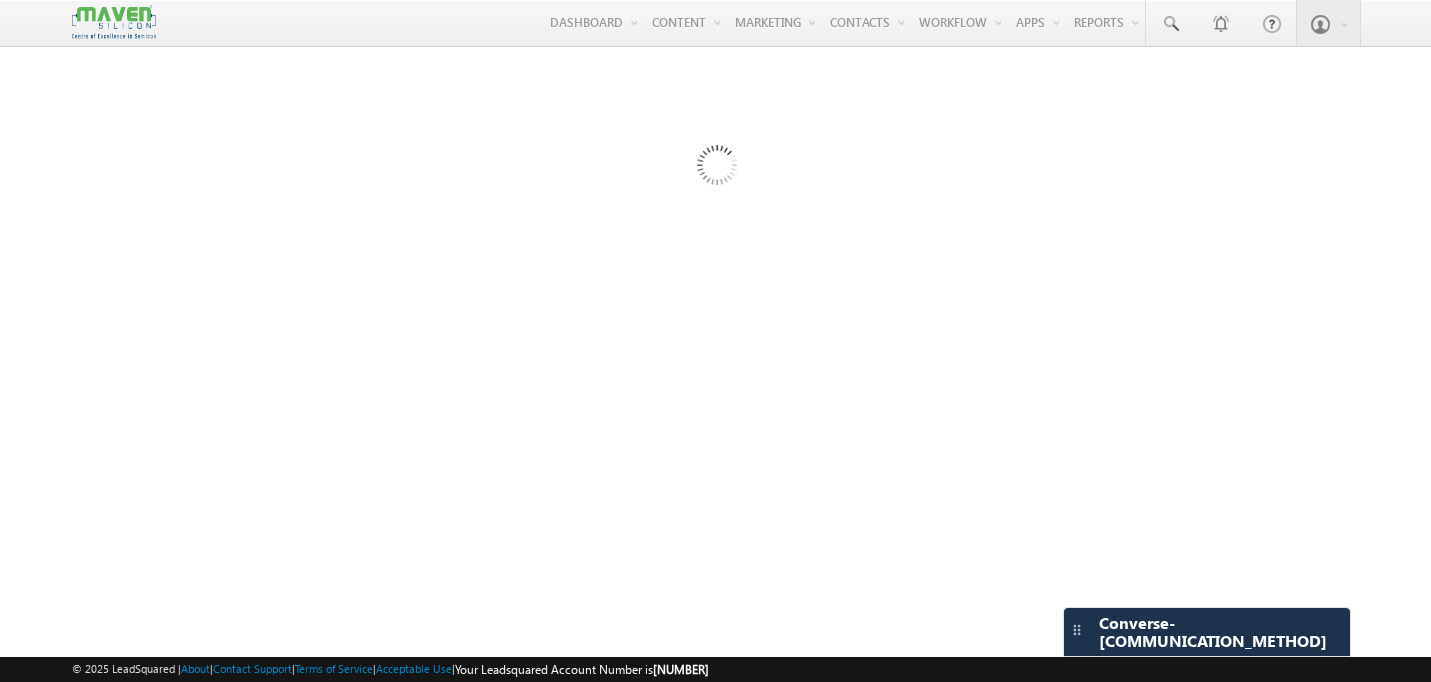 scroll, scrollTop: 0, scrollLeft: 0, axis: both 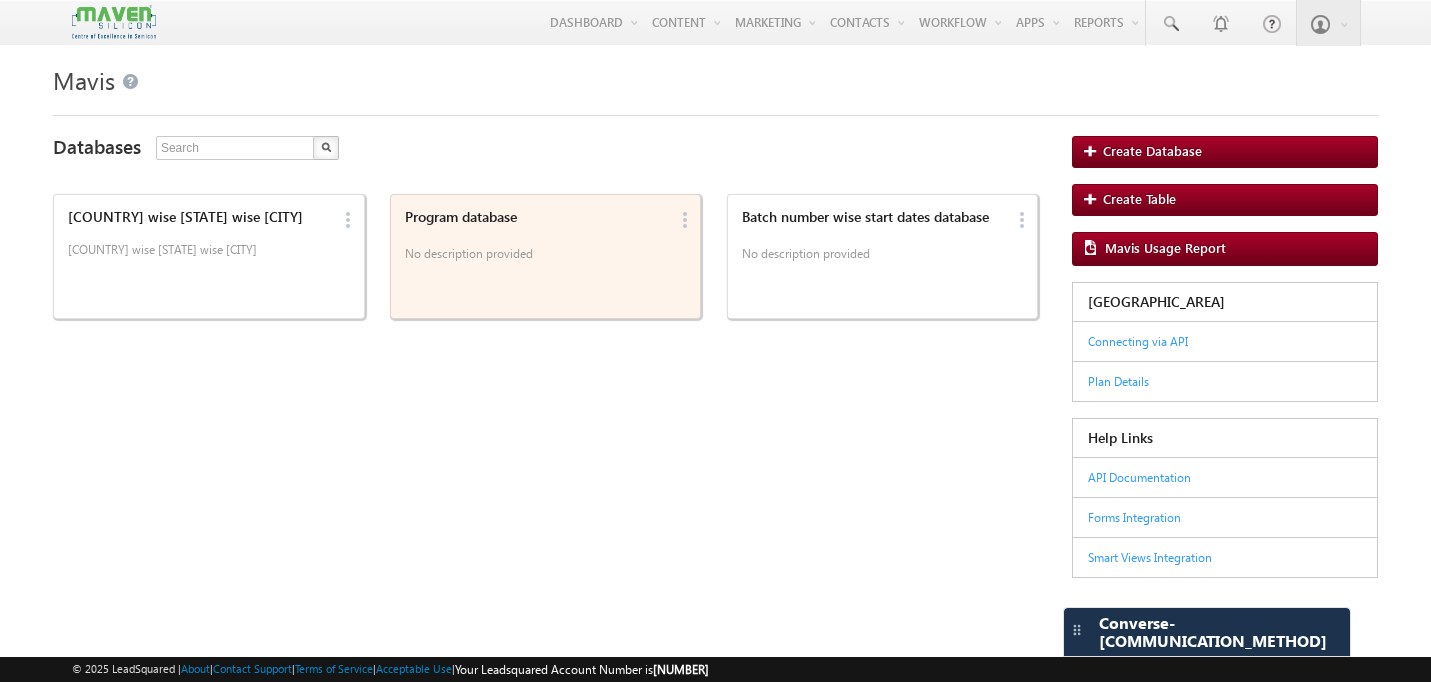 click on "No description provided" at bounding box center [536, 257] 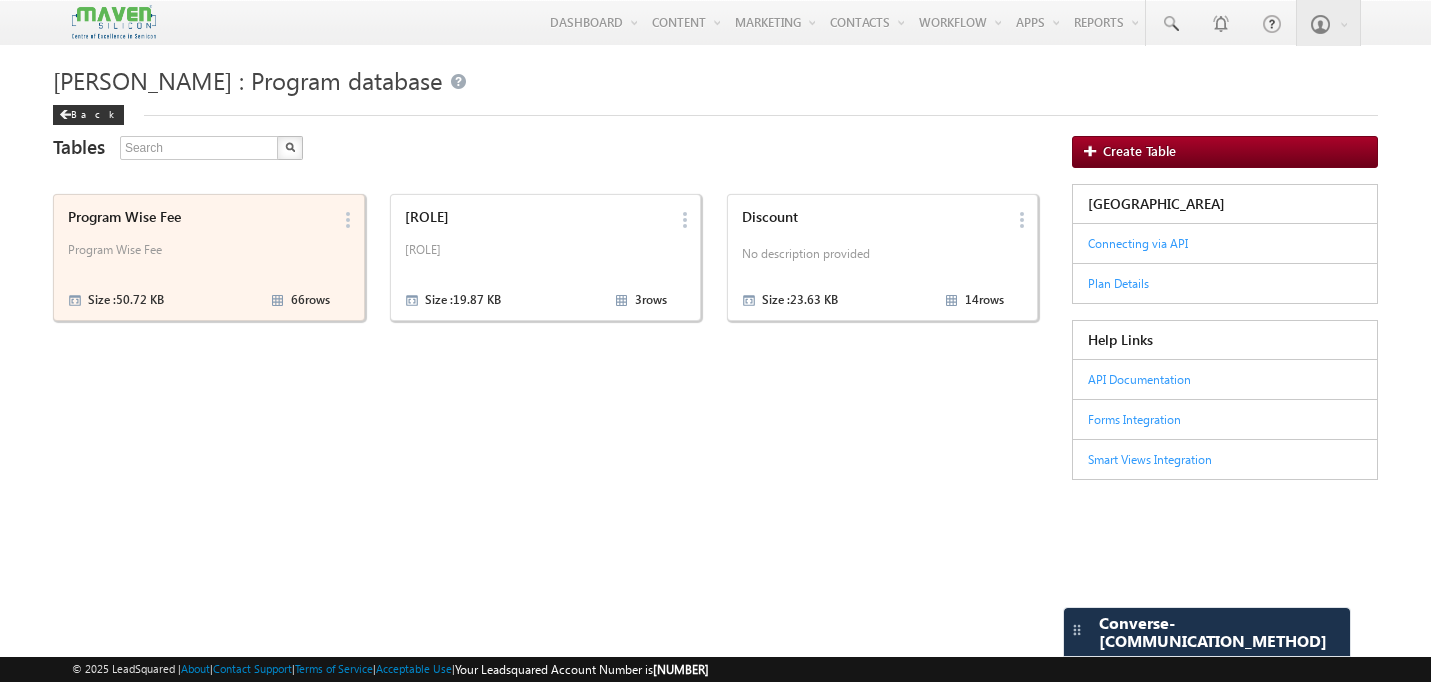 click on "Program Wise Fee" at bounding box center (199, 257) 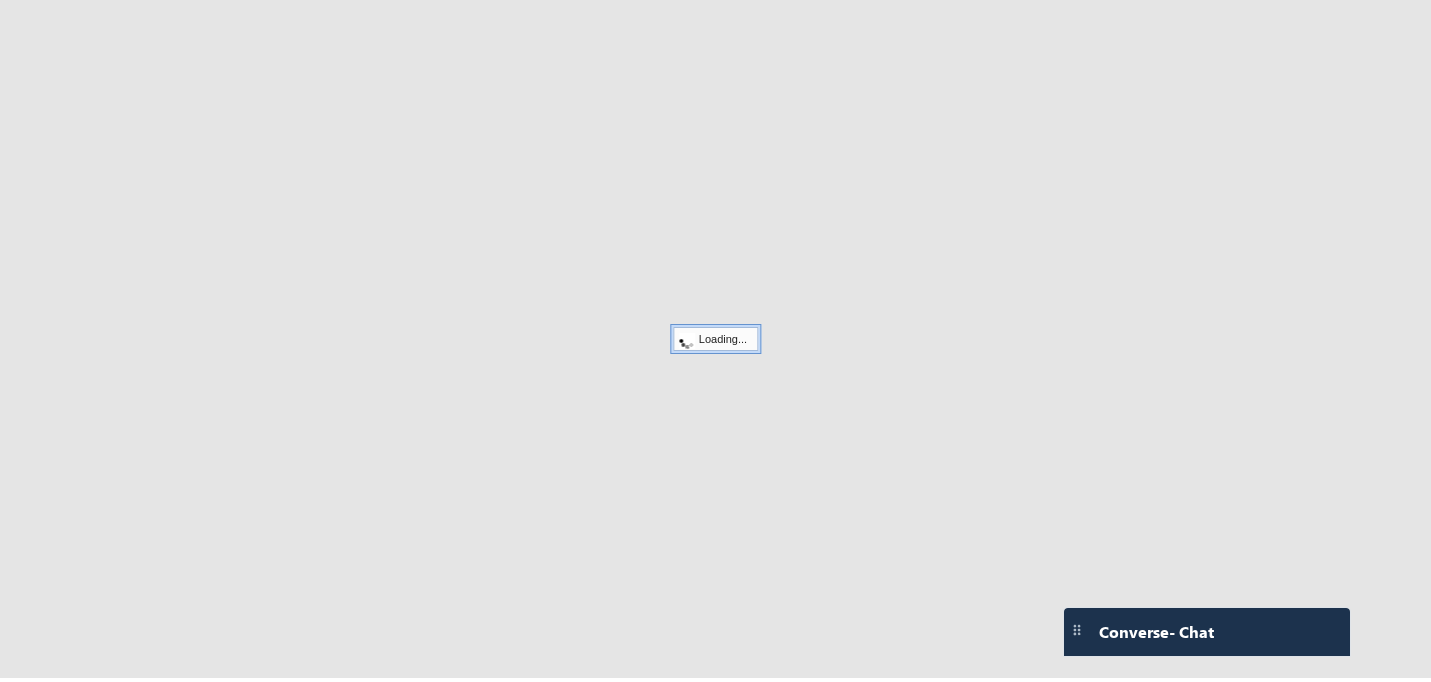 scroll, scrollTop: 0, scrollLeft: 0, axis: both 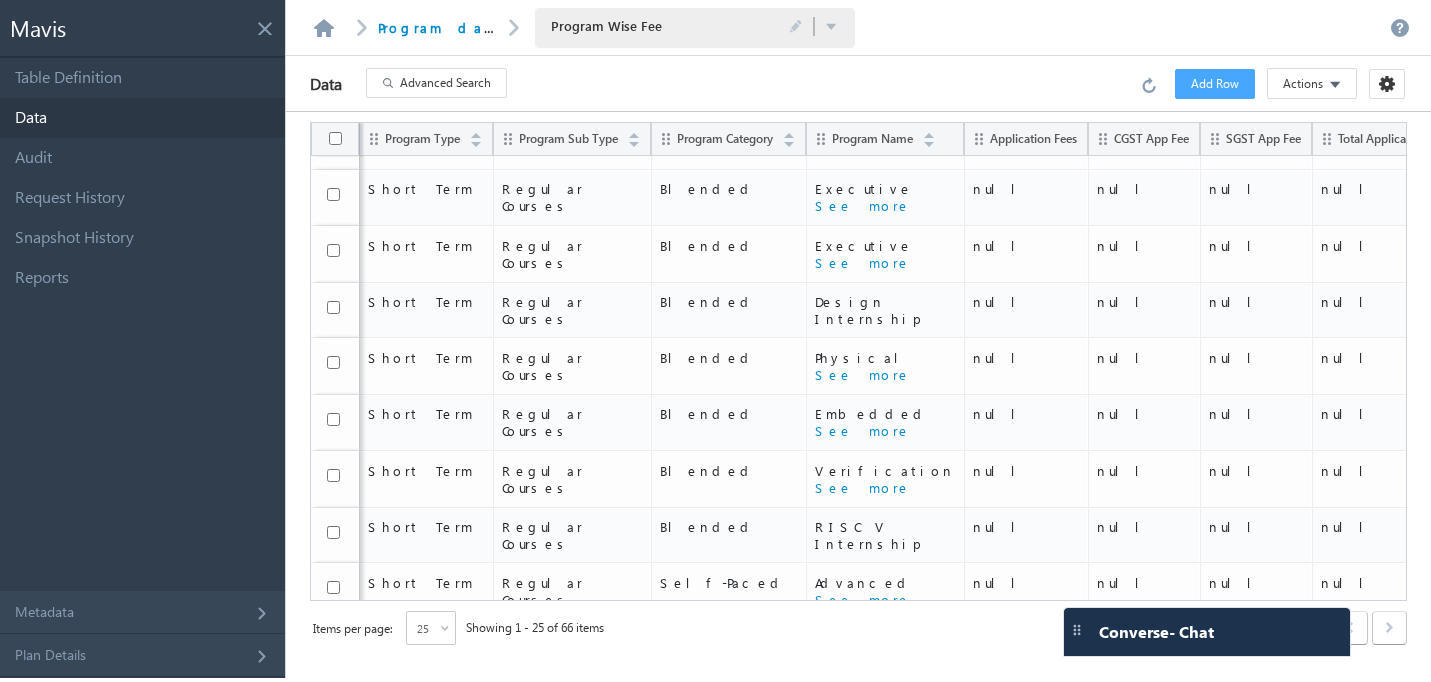 click on "25" at bounding box center (422, 629) 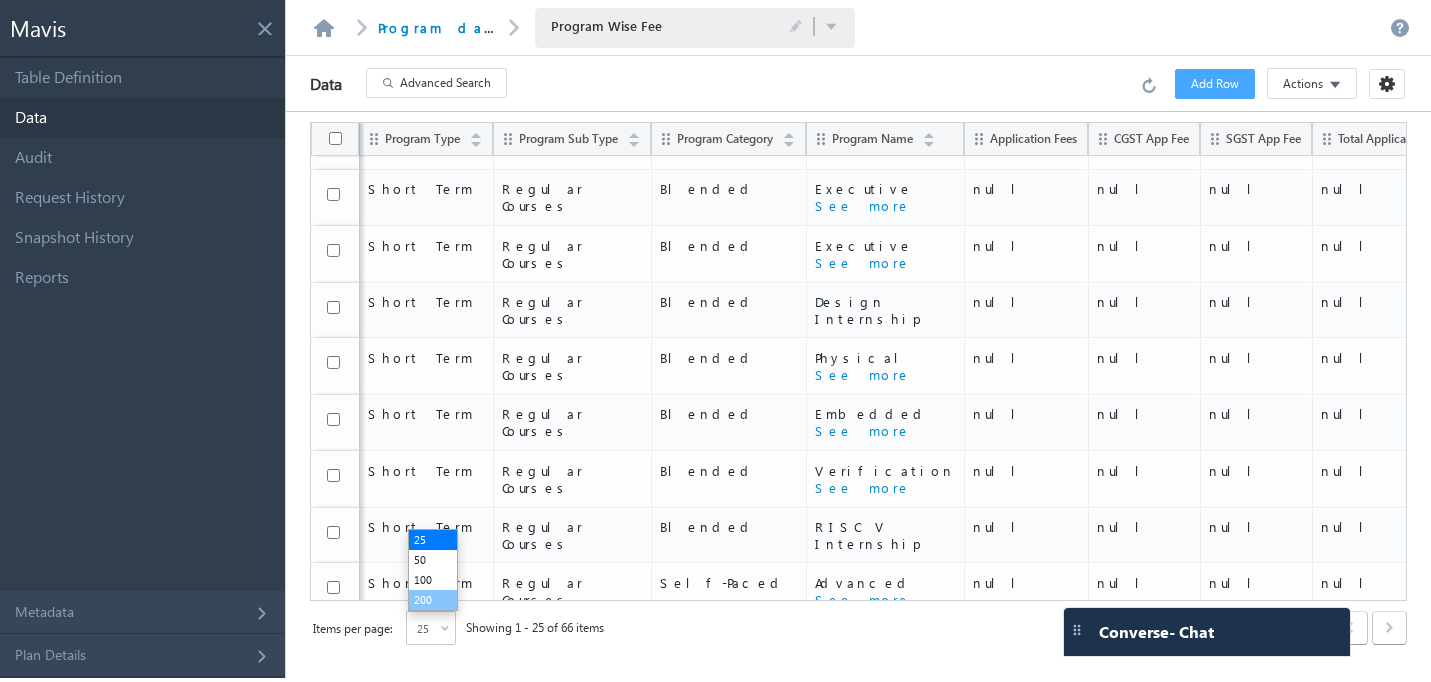 click on "200" at bounding box center (433, 600) 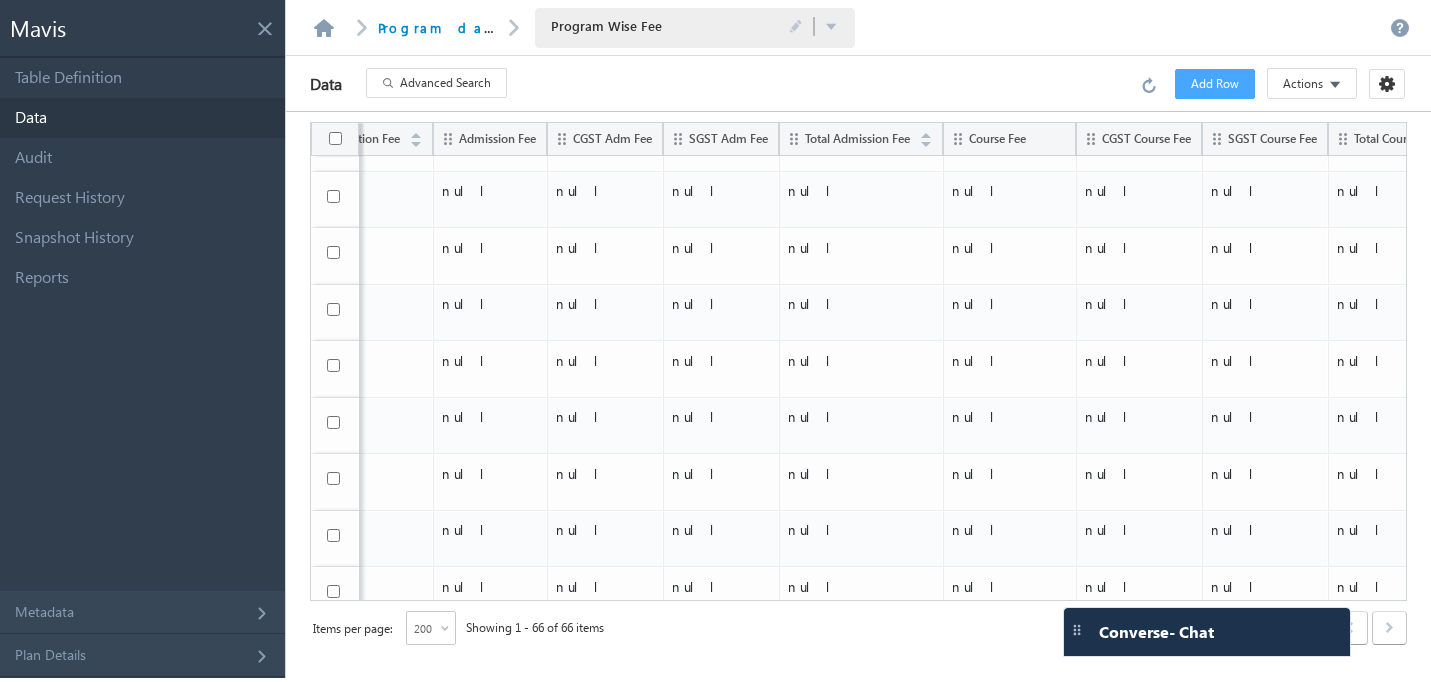 scroll, scrollTop: 3197, scrollLeft: 1076, axis: both 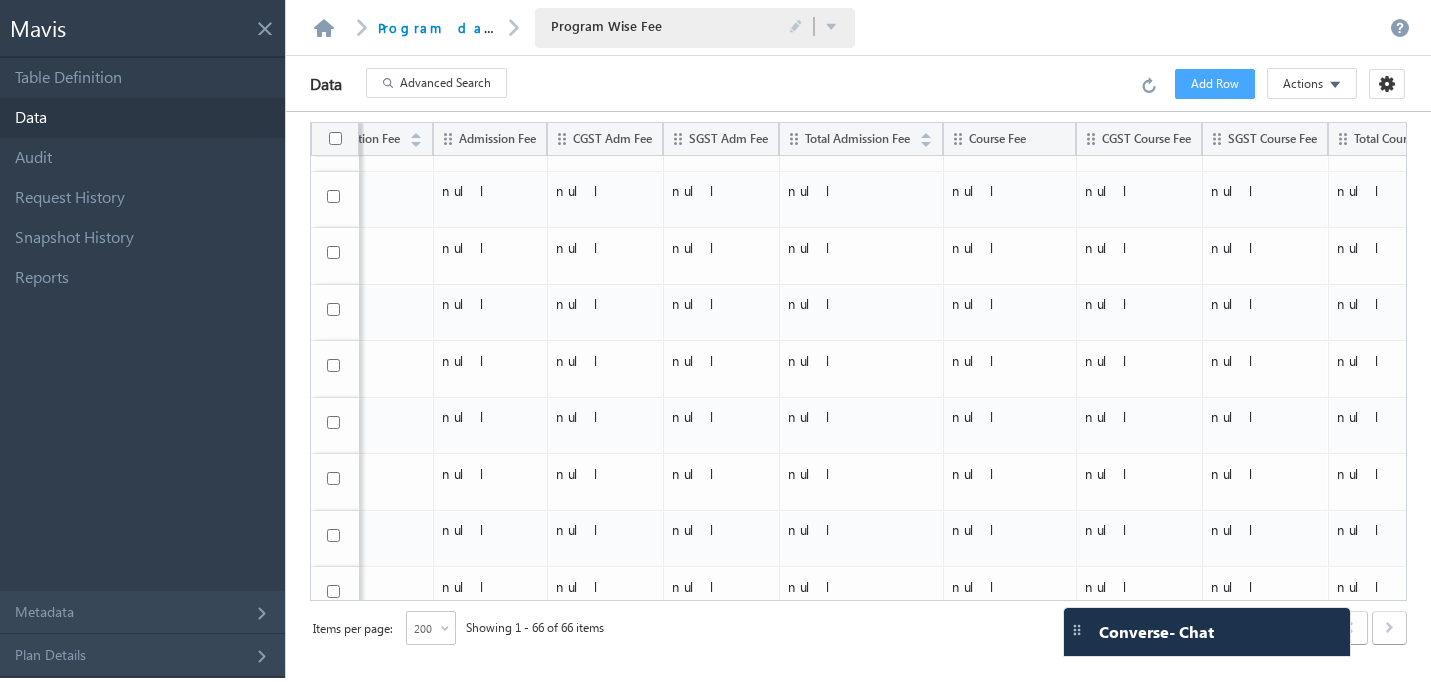 click at bounding box center (335, 652) 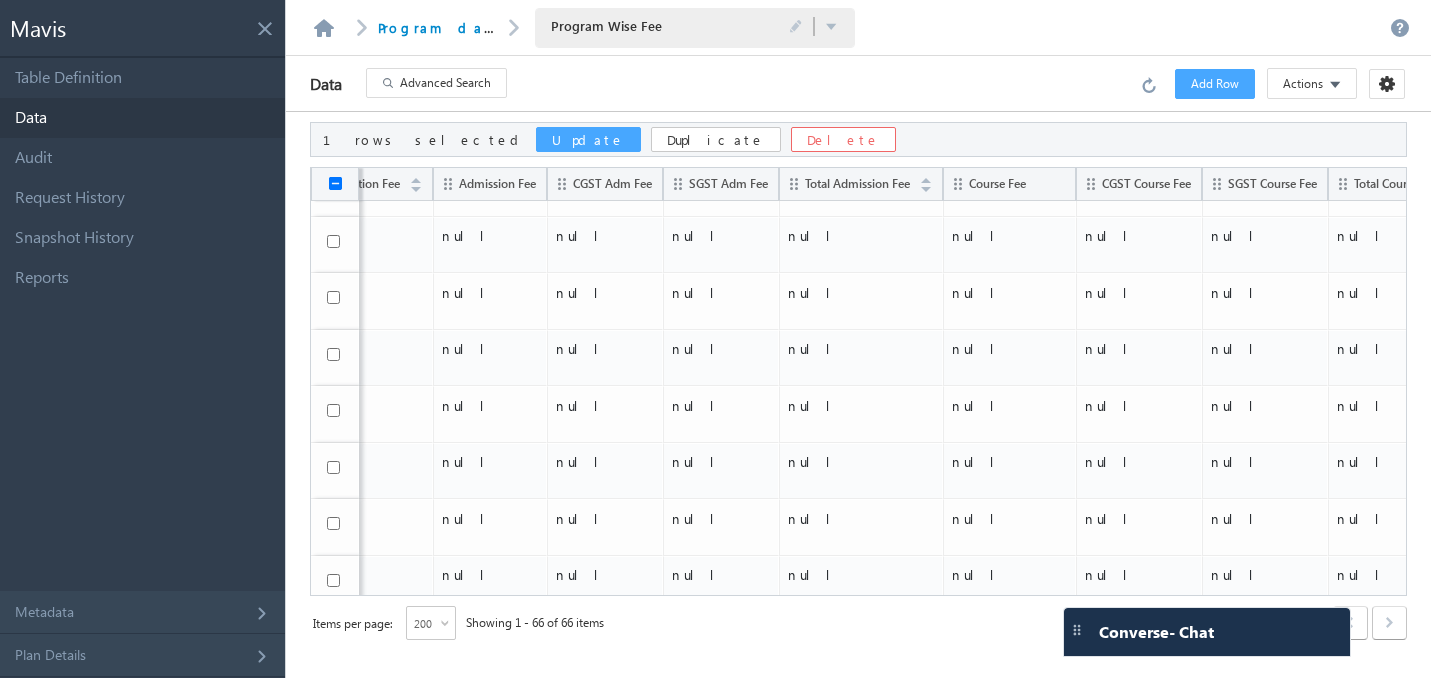 click on "Update" at bounding box center [588, 139] 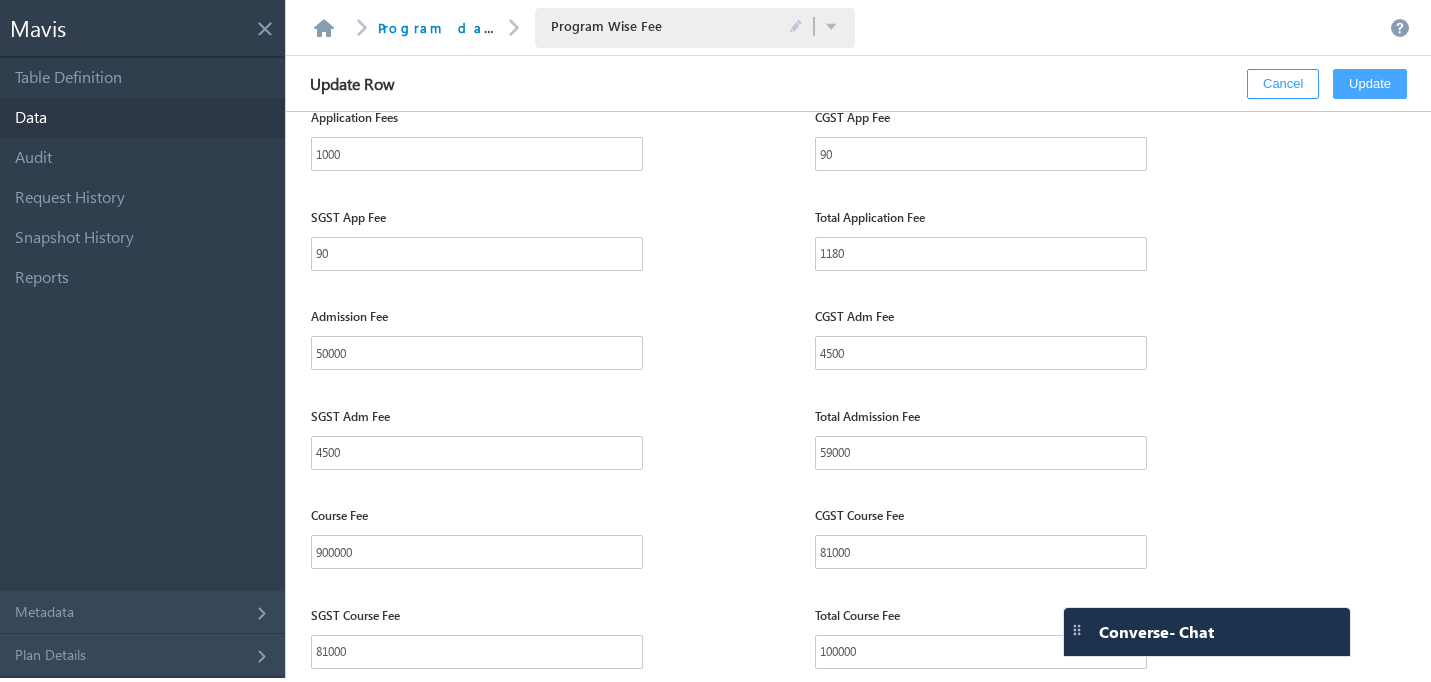 scroll, scrollTop: 350, scrollLeft: 0, axis: vertical 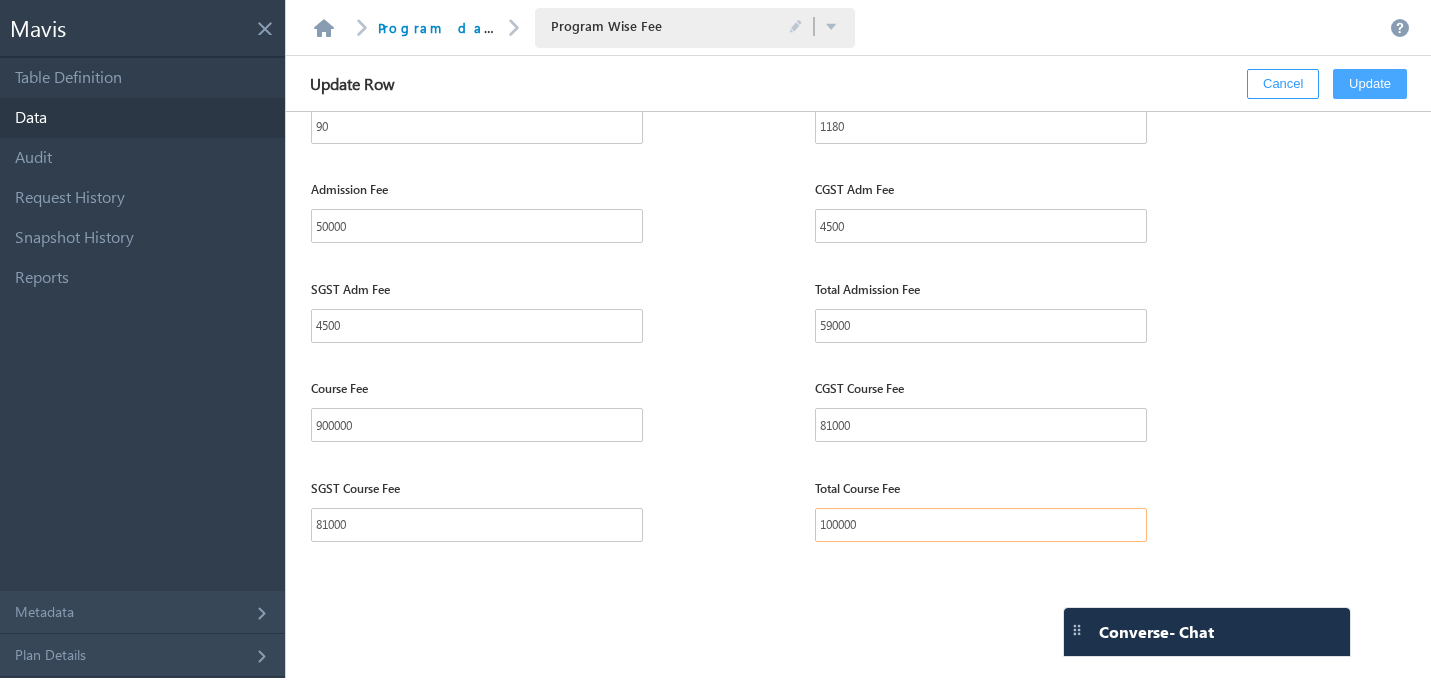 click on "100000" at bounding box center (981, 525) 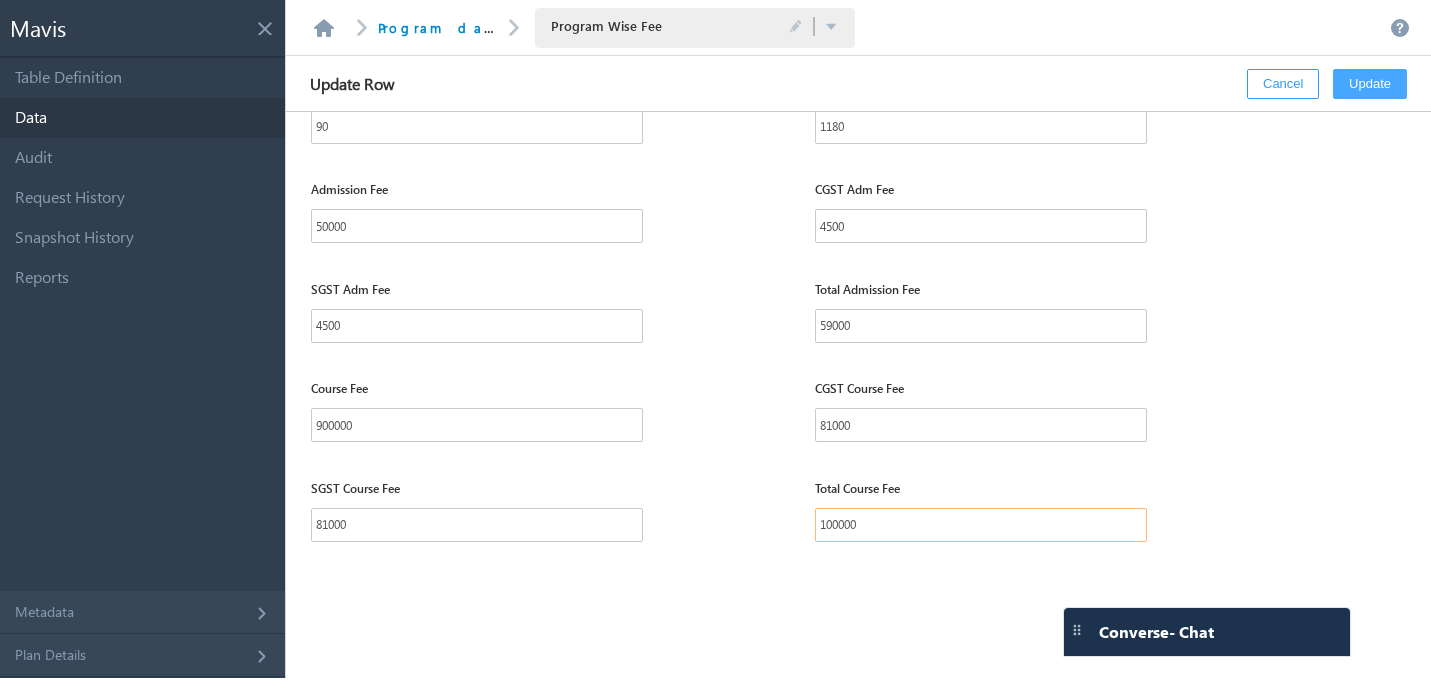 drag, startPoint x: 915, startPoint y: 525, endPoint x: 782, endPoint y: 524, distance: 133.00375 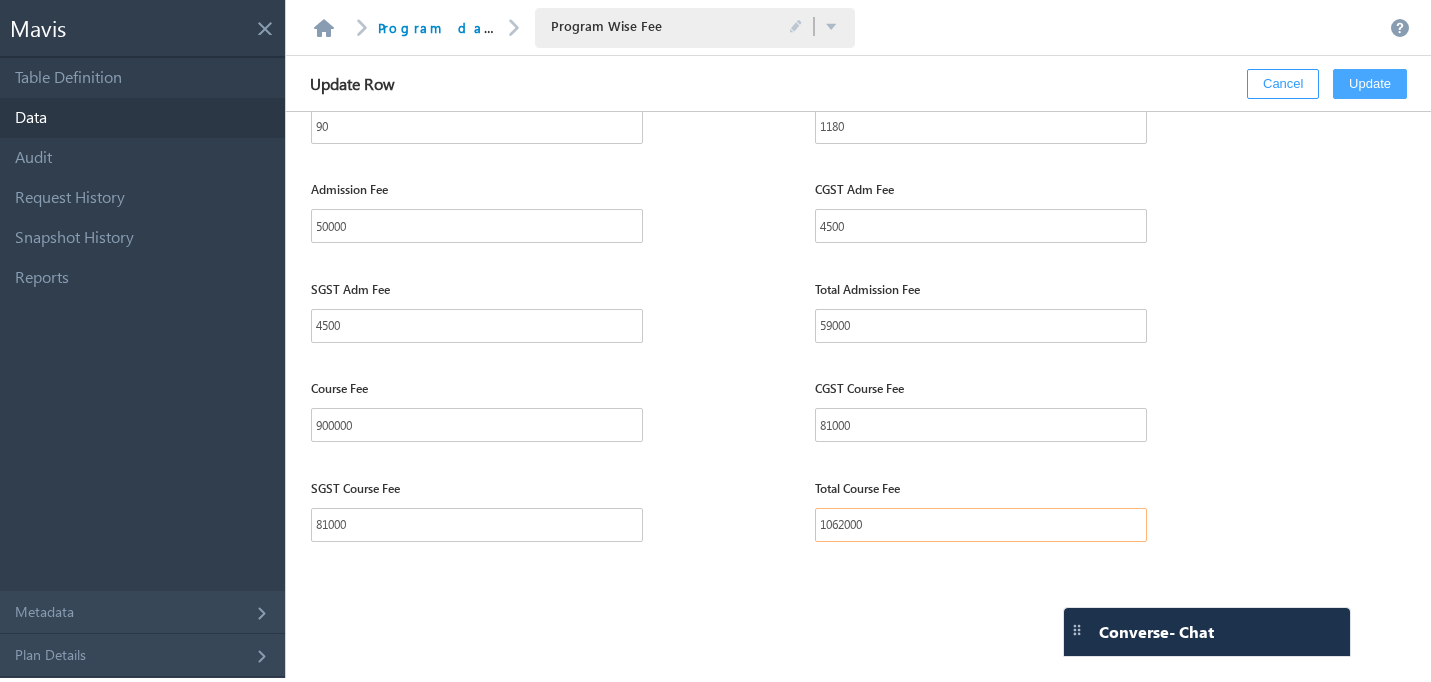 type on "1062000" 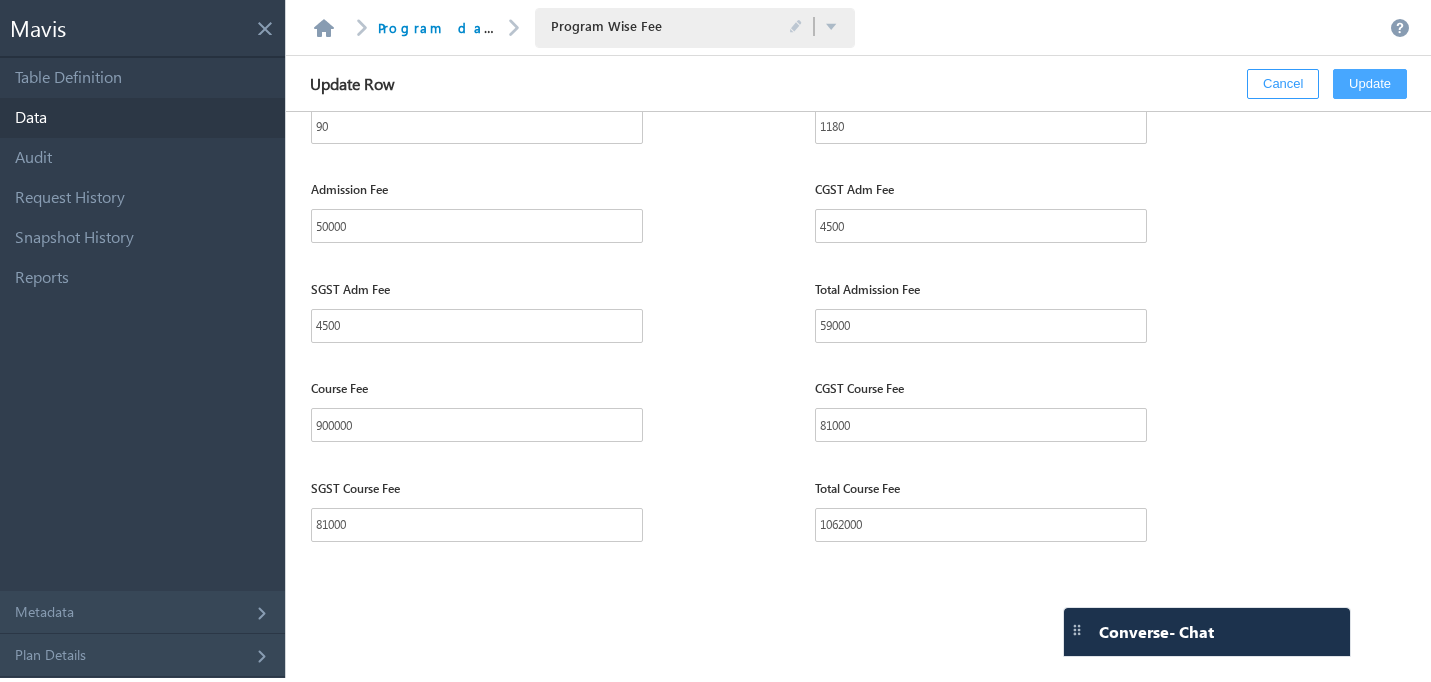 click on "Program Type Long Term Program Sub Type Degree Program Program Category Offline Program Name Executive M.Tech in VLSI Design Application Fees 1000 CGST App Fee 90 SGST App Fee 90 Total Application Fee 1180 Admission Fee 50000 CGST Adm Fee 4500 SGST Adm Fee 4500 Total Admission Fee 59000 Course Fee 900000 CGST Course Fee 81000 SGST Course Fee 81000 Total Course Fee 1062000" at bounding box center (858, 395) 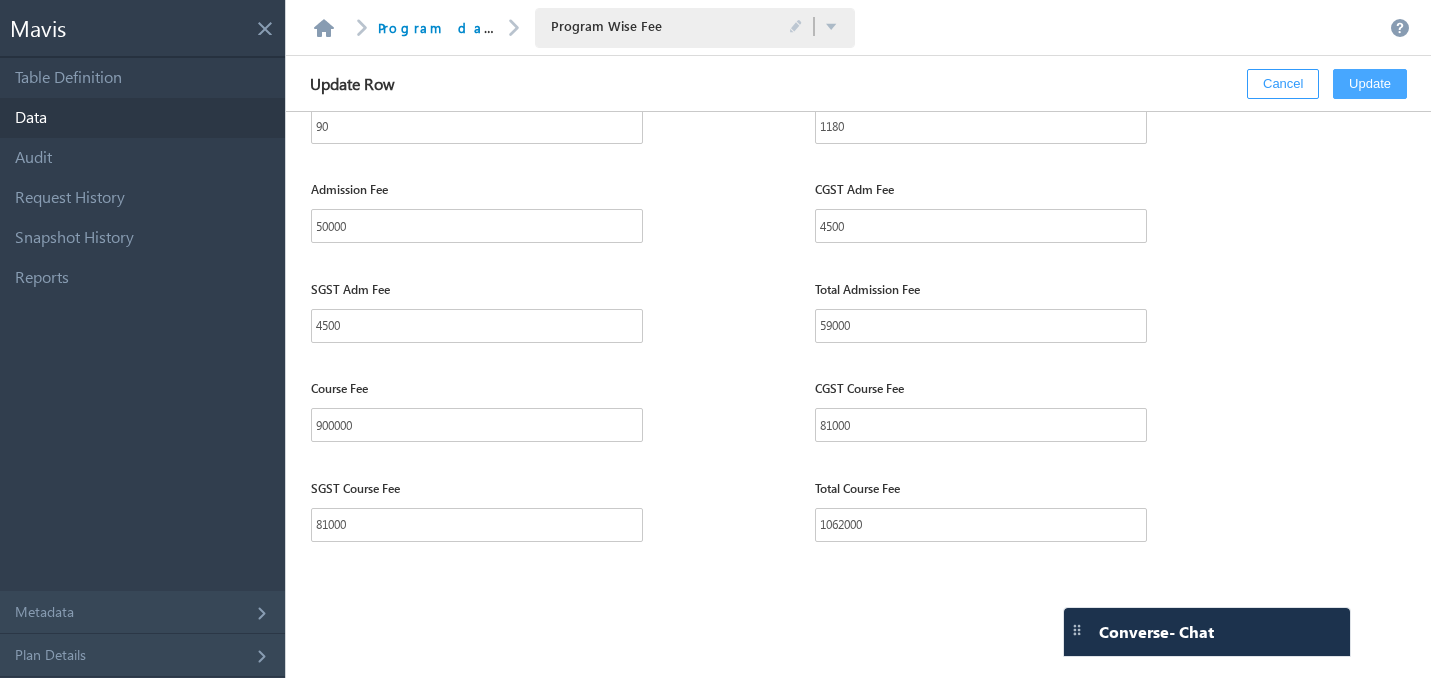 click on "Update" at bounding box center [1370, 84] 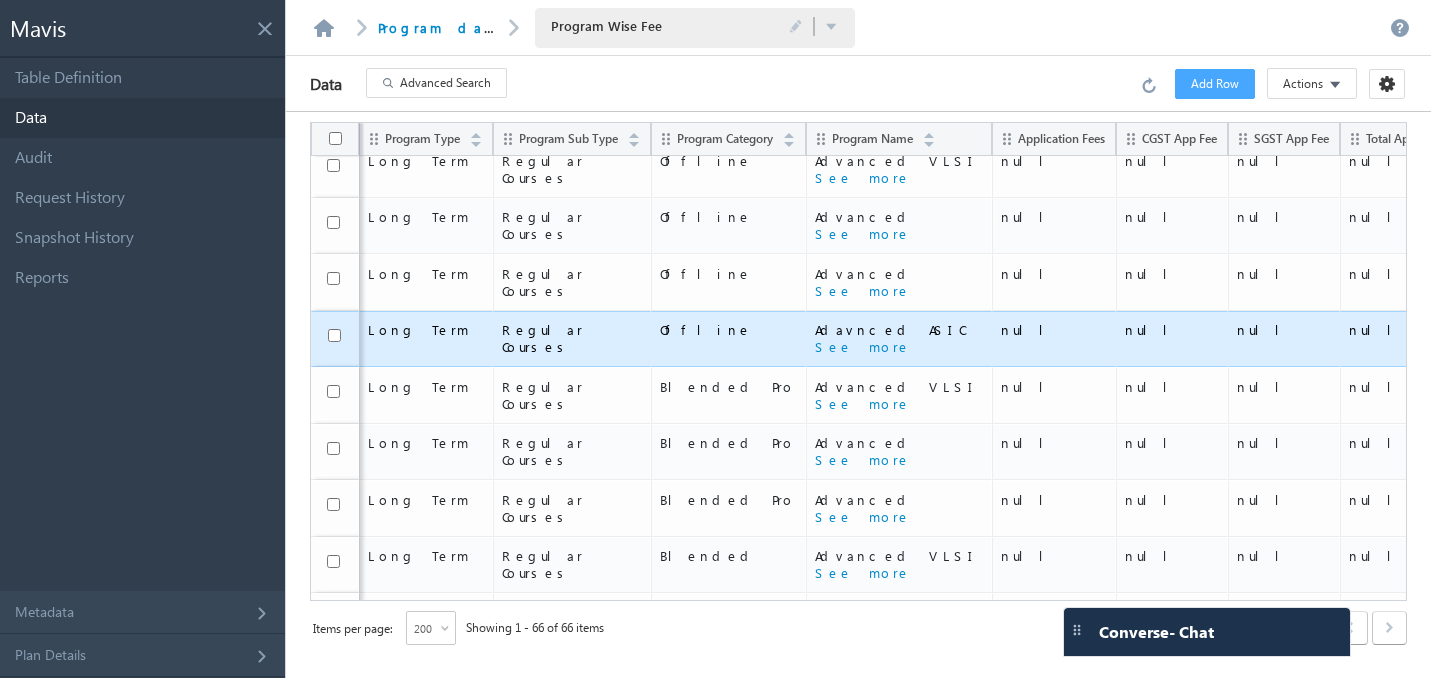 scroll, scrollTop: 0, scrollLeft: 0, axis: both 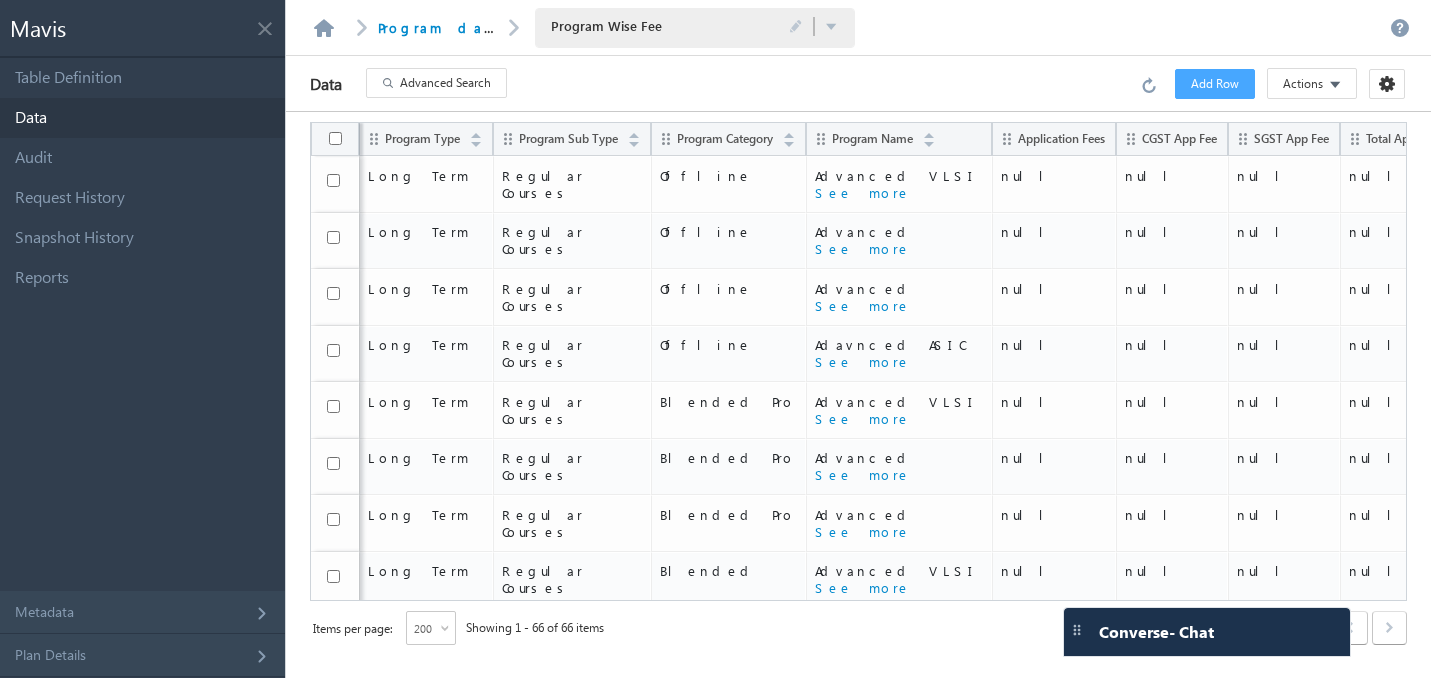 click at bounding box center [264, 24] 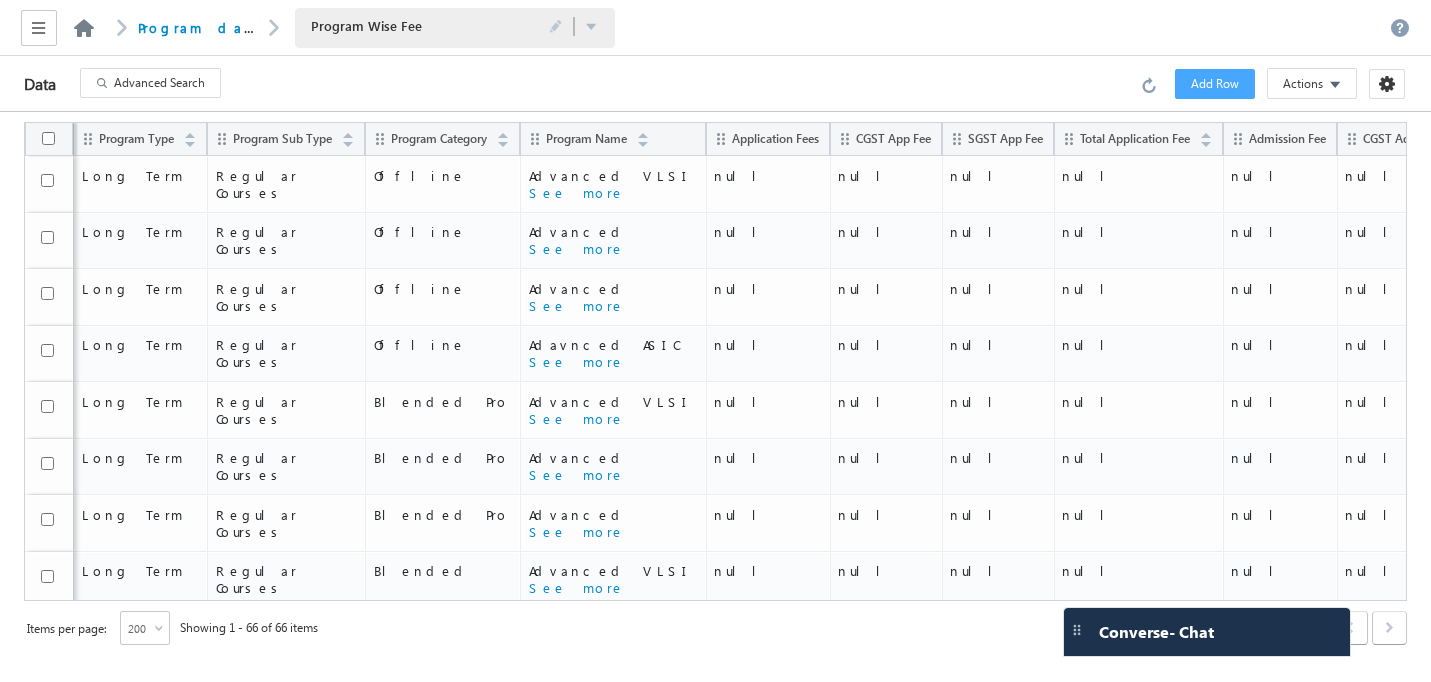 click at bounding box center (84, 28) 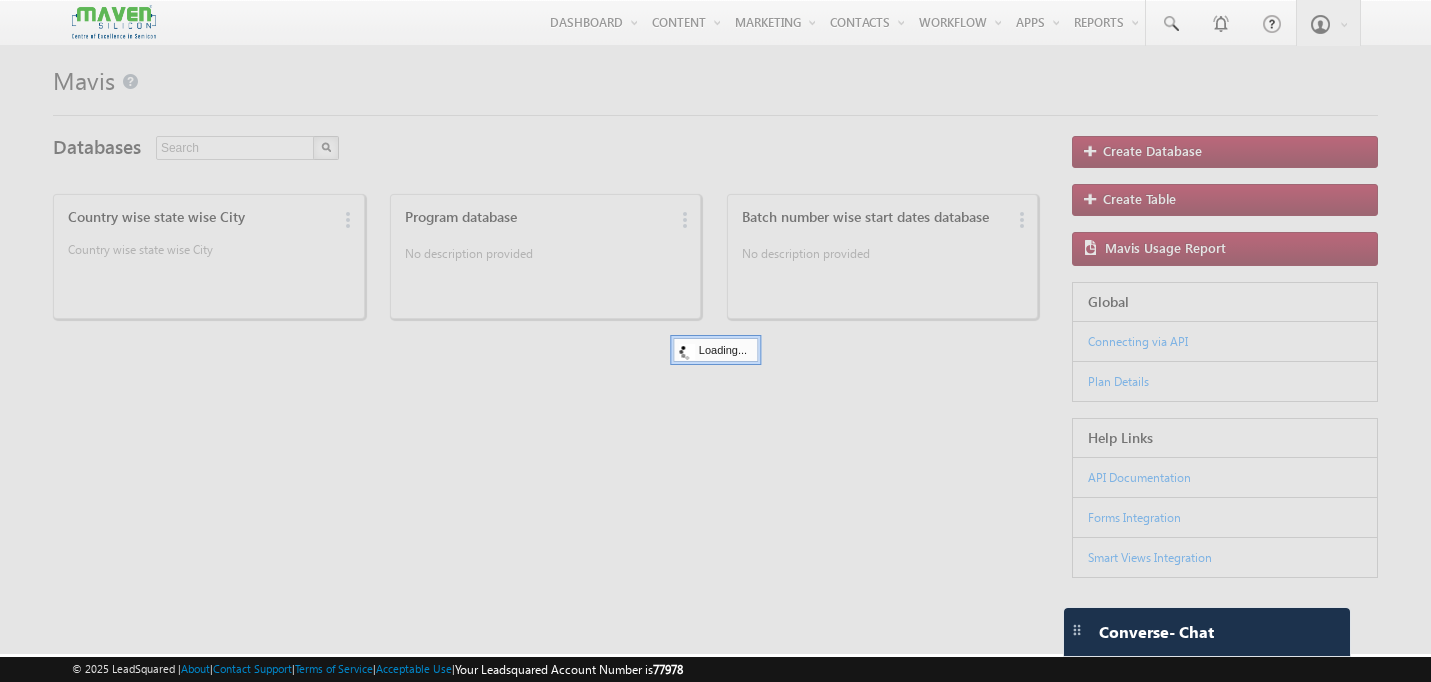 scroll, scrollTop: 0, scrollLeft: 0, axis: both 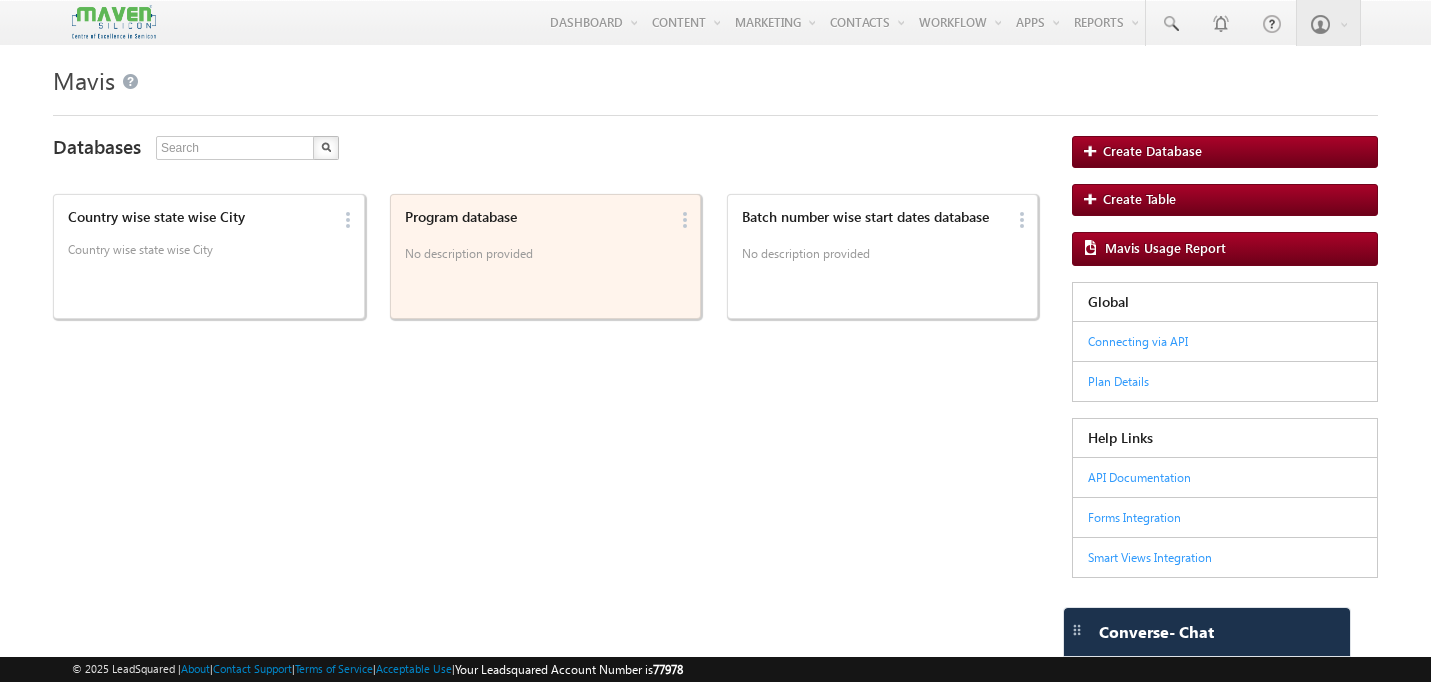 click on "Program database   No description provided" at bounding box center [533, 237] 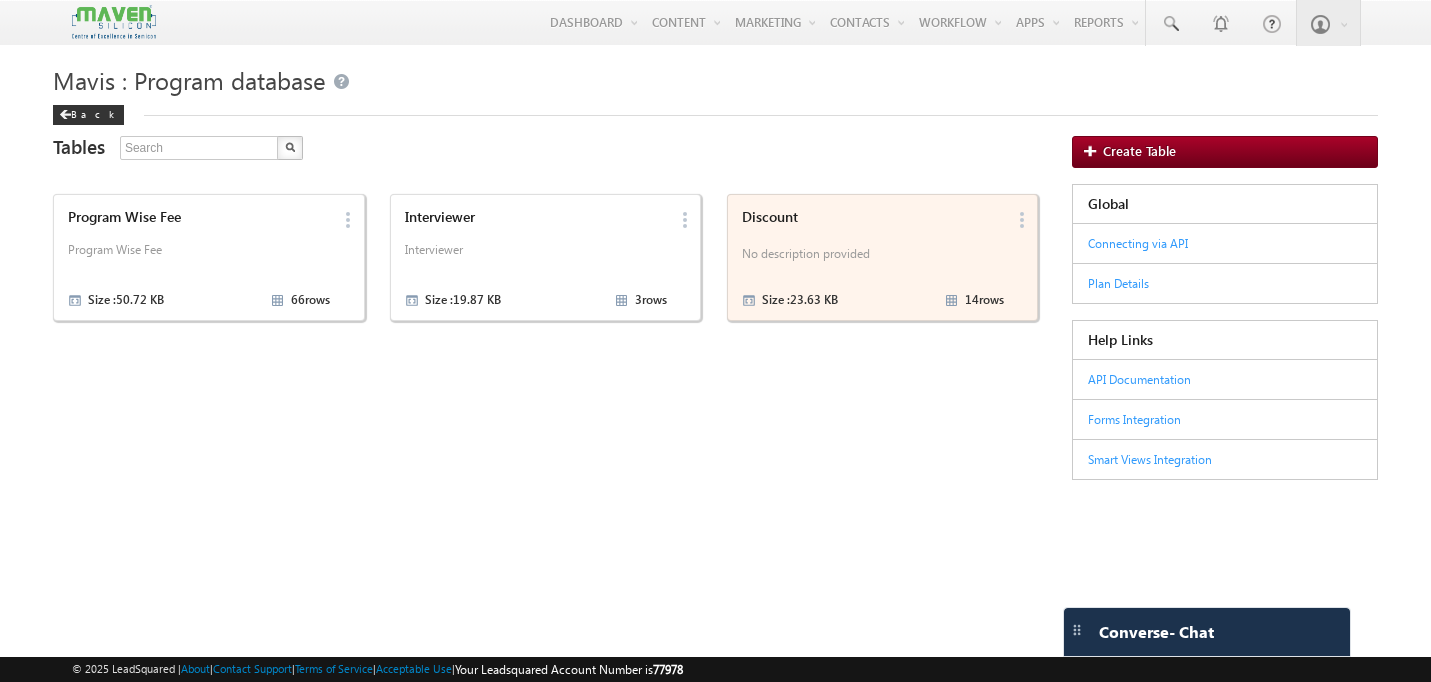 click on "Discount" at bounding box center [873, 217] 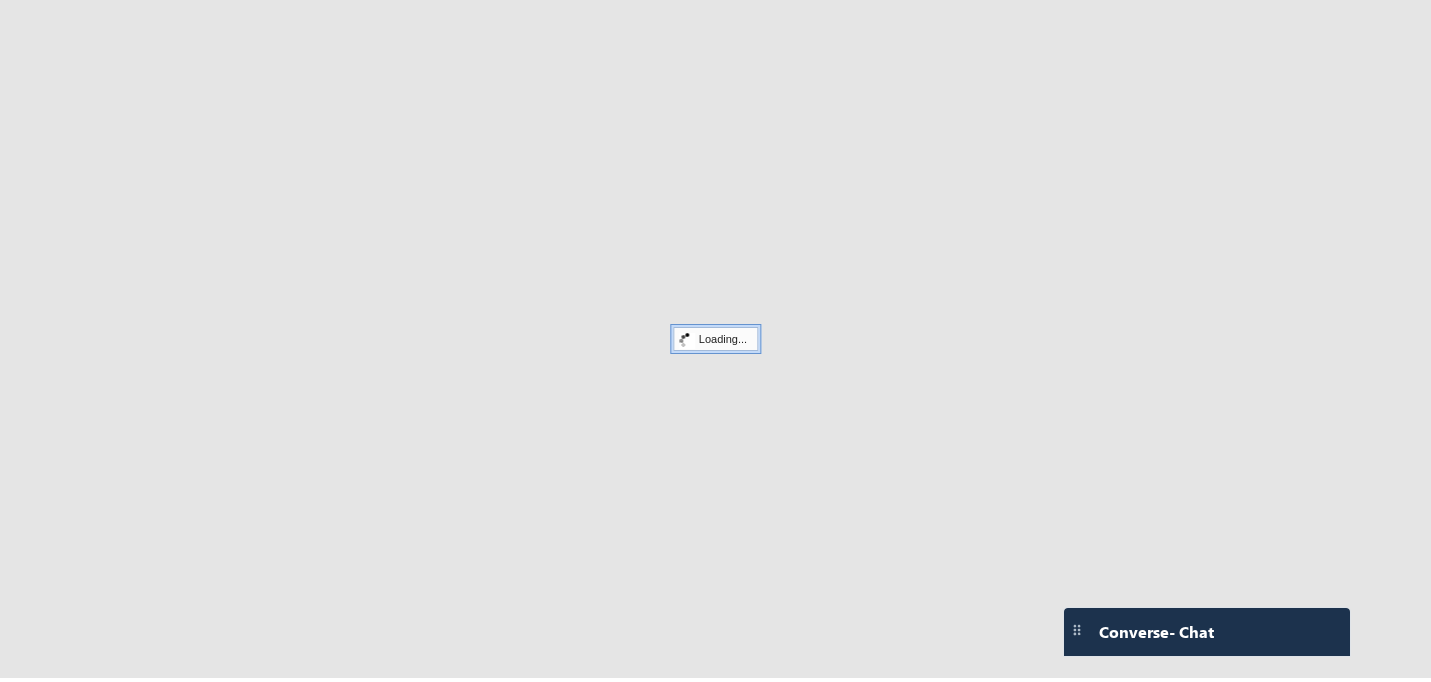 scroll, scrollTop: 0, scrollLeft: 0, axis: both 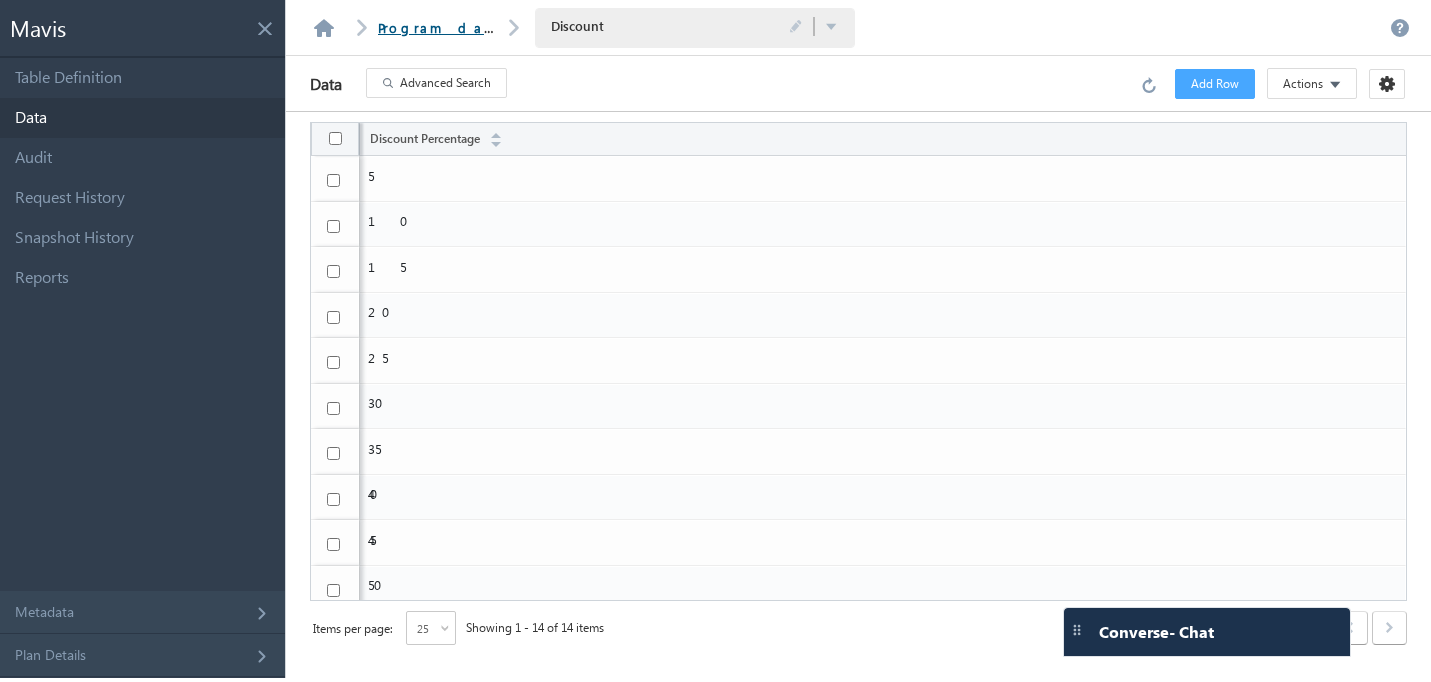 click on "Program database" at bounding box center (468, 27) 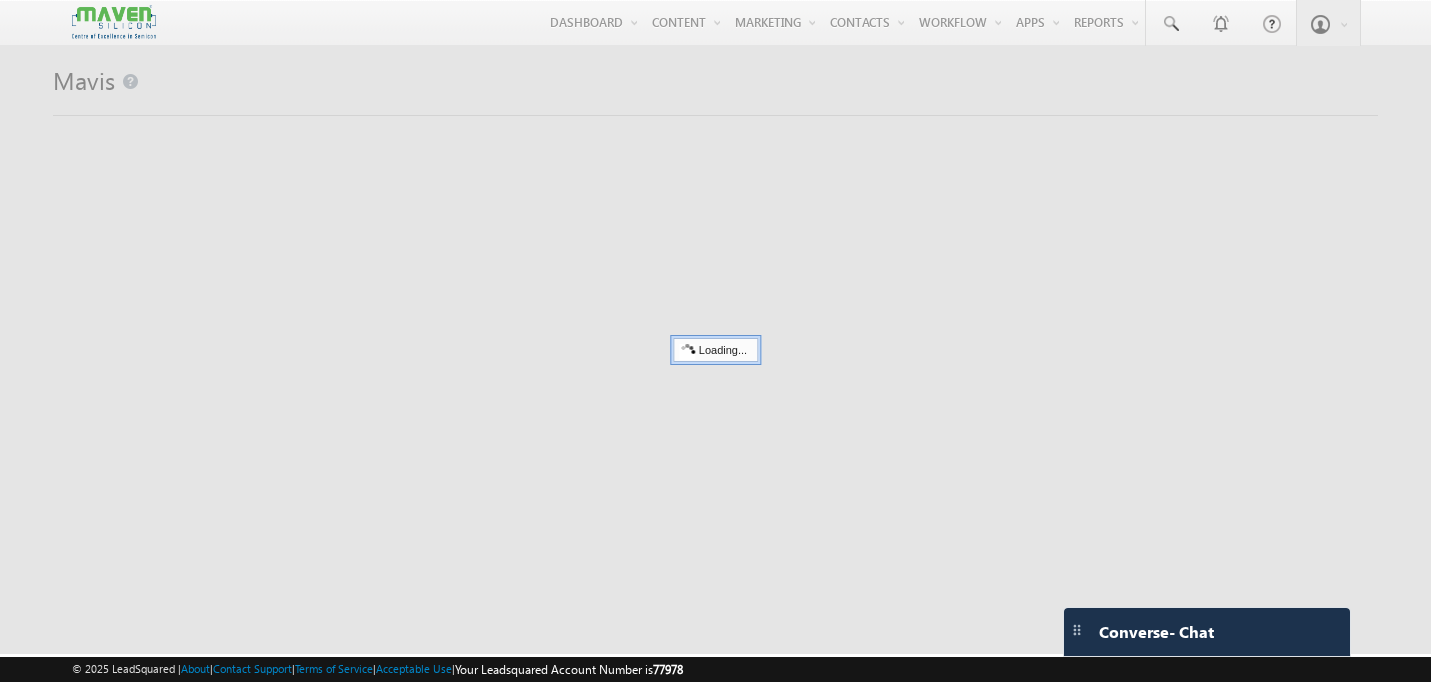 scroll, scrollTop: 0, scrollLeft: 0, axis: both 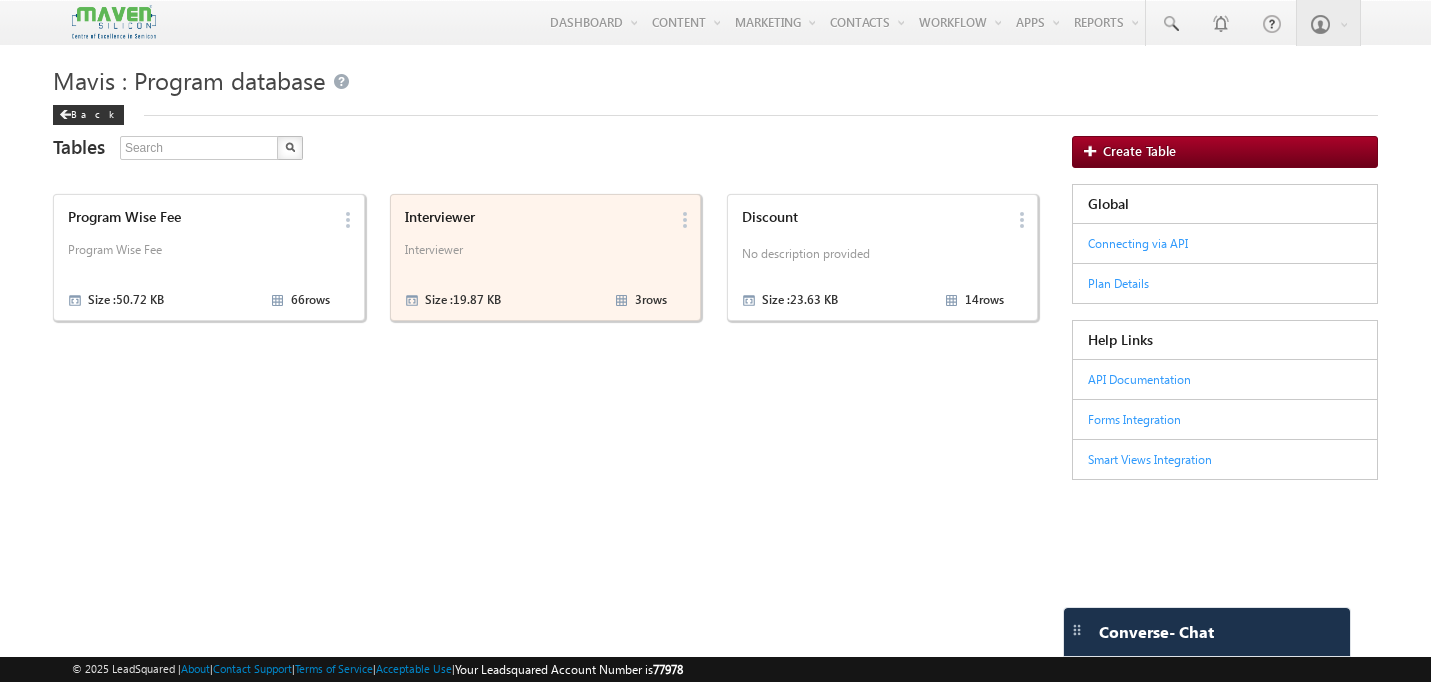 click on "Interviewer" at bounding box center [536, 217] 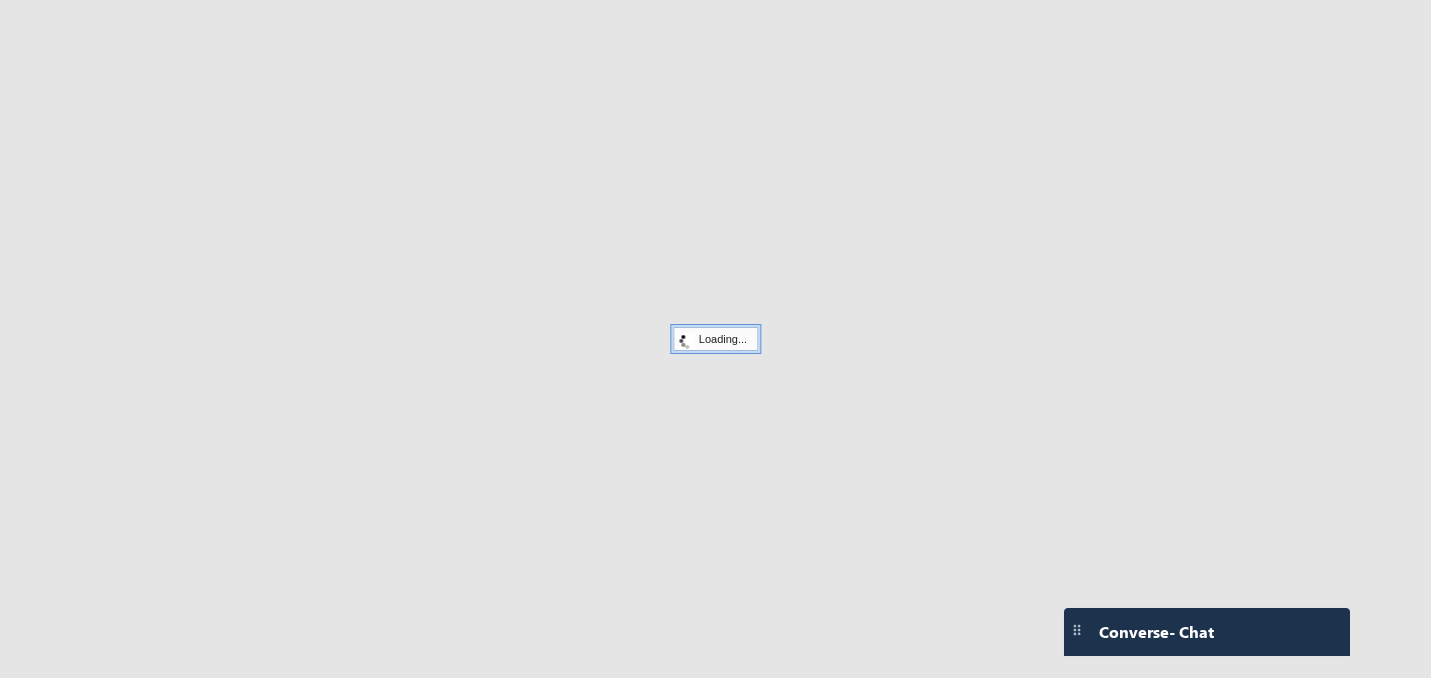 scroll, scrollTop: 0, scrollLeft: 0, axis: both 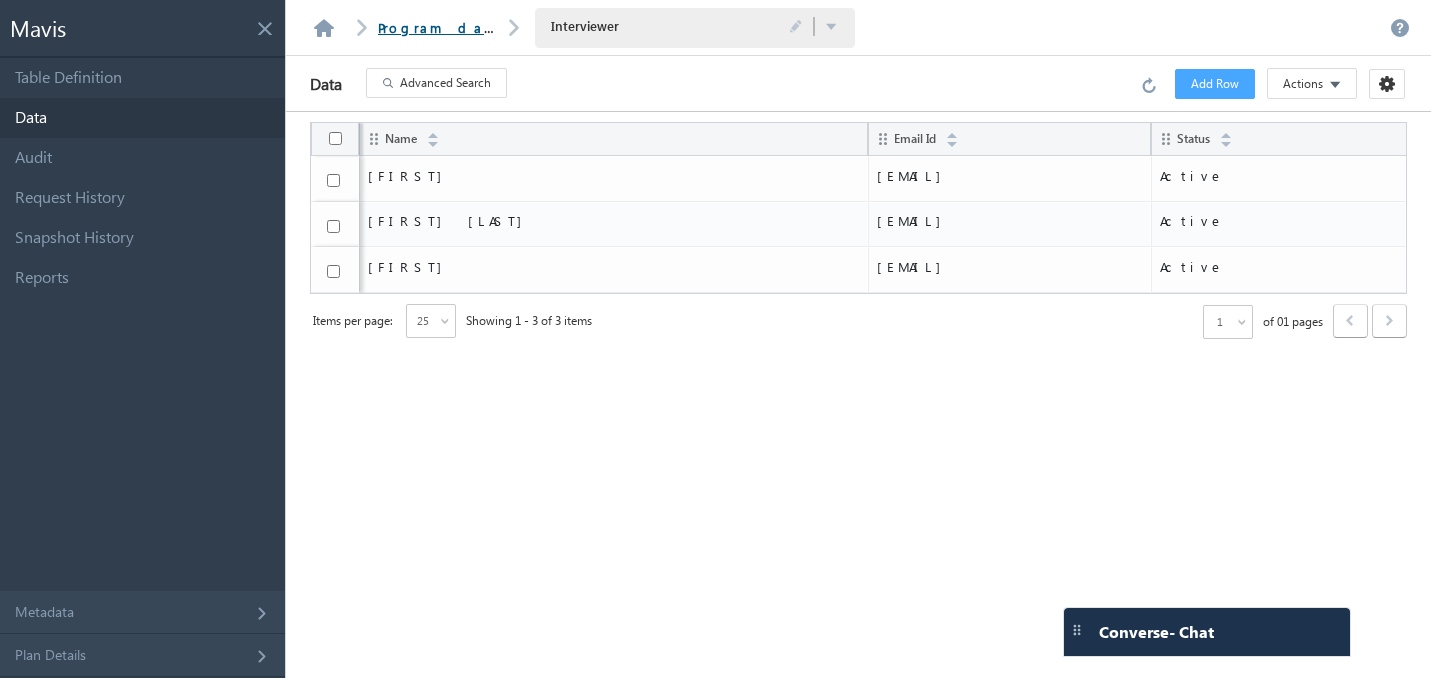 click on "Program database" at bounding box center [468, 27] 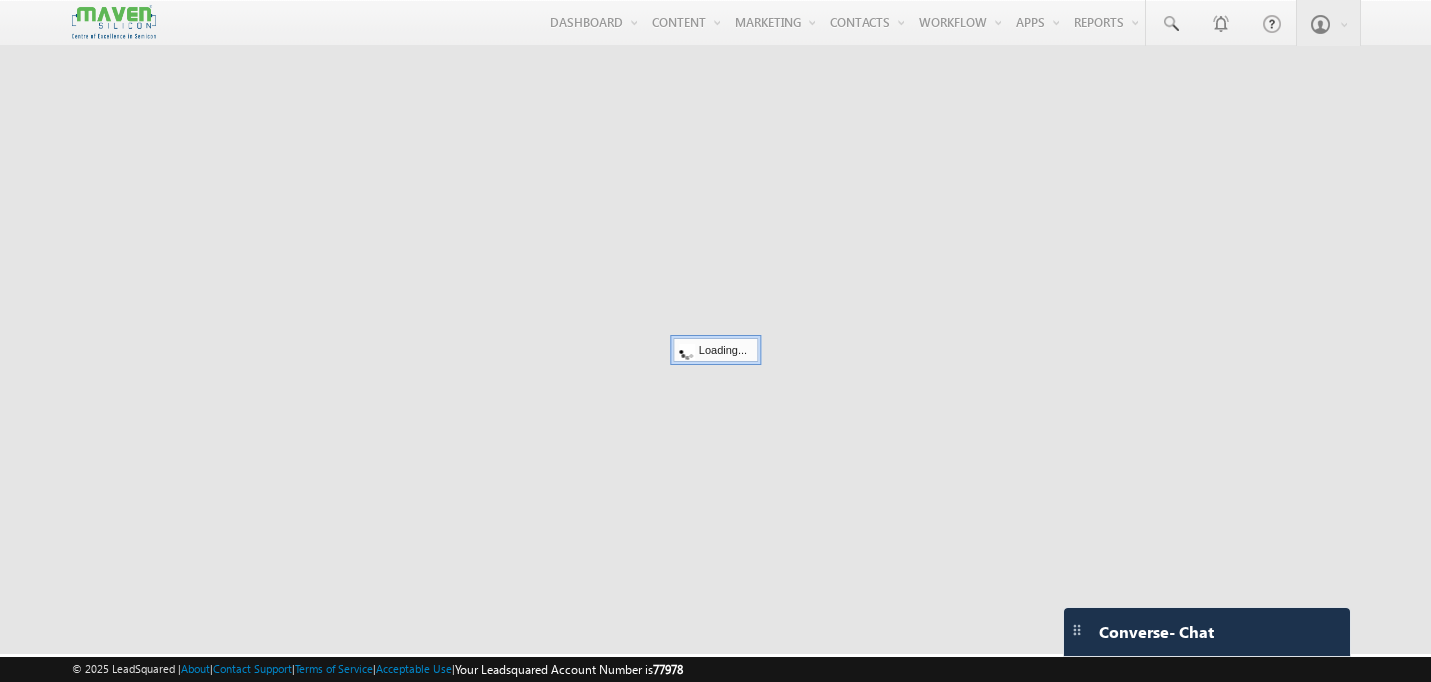 scroll, scrollTop: 0, scrollLeft: 0, axis: both 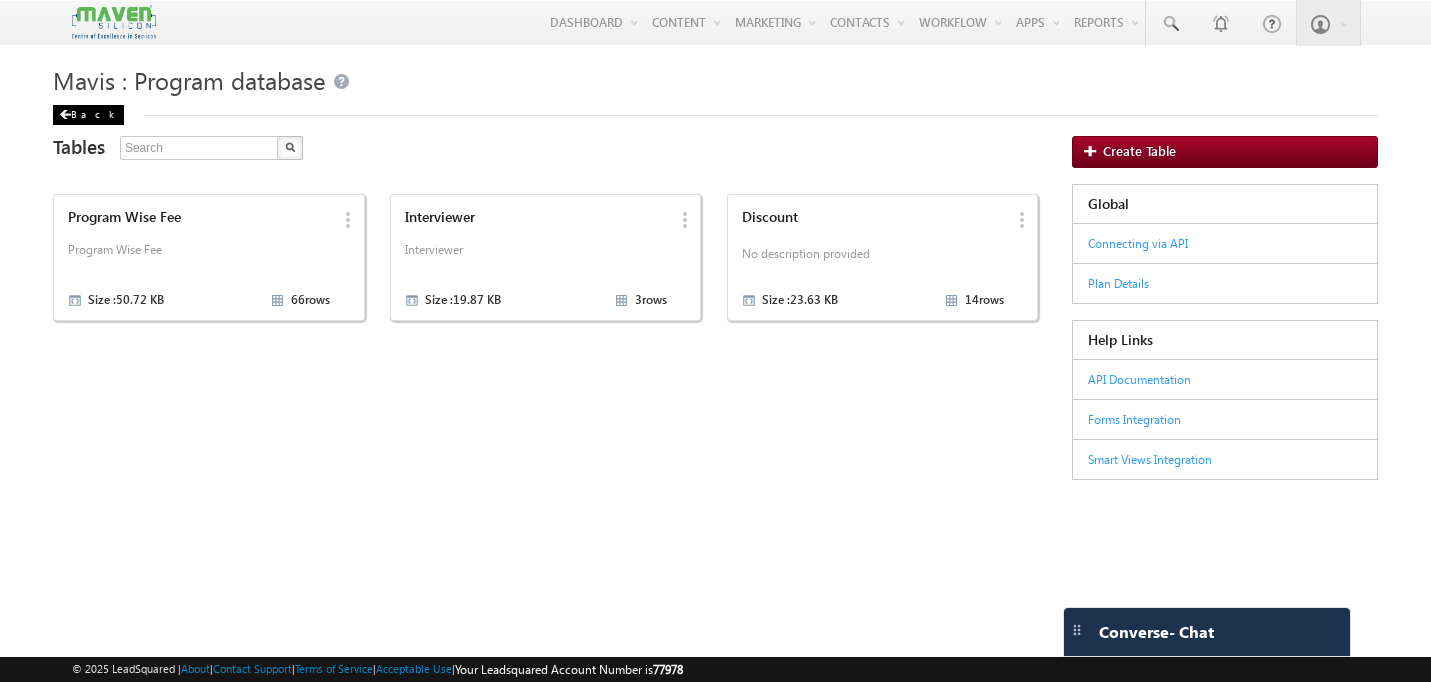 click on "Back" at bounding box center (88, 115) 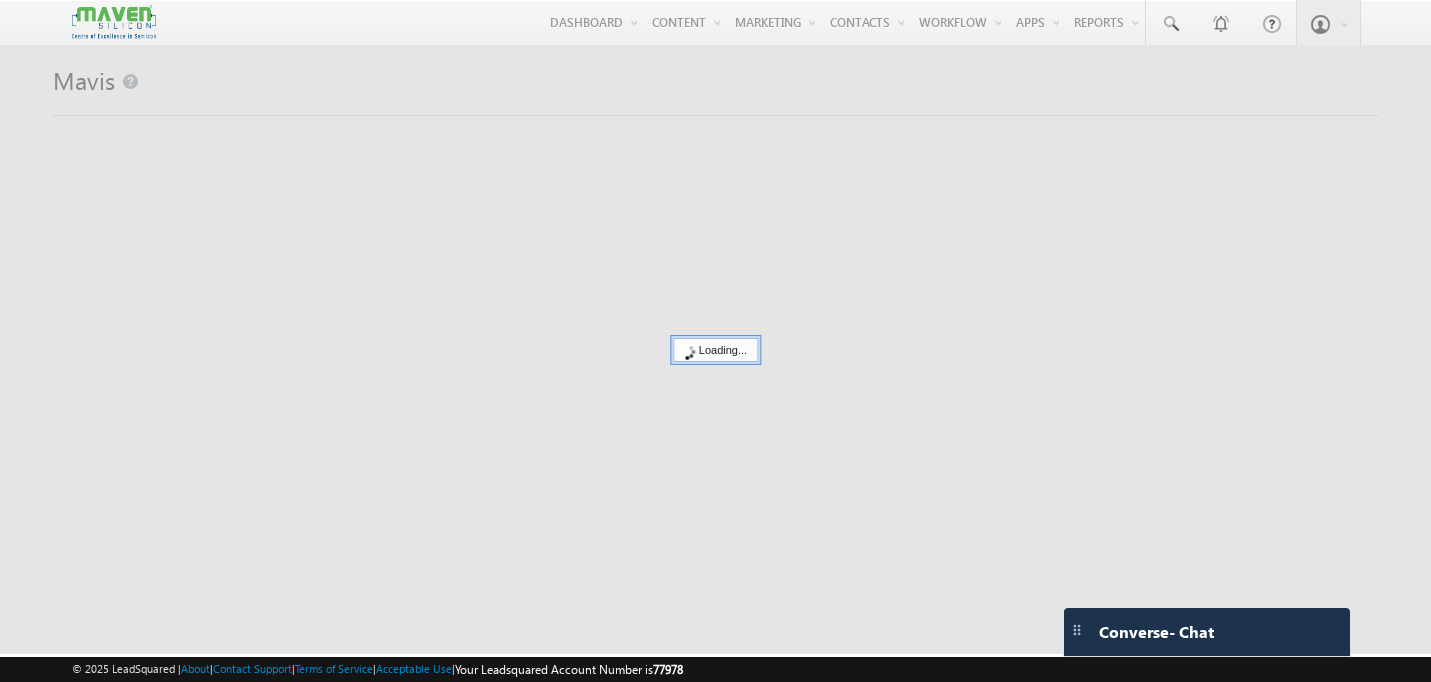 scroll, scrollTop: 0, scrollLeft: 0, axis: both 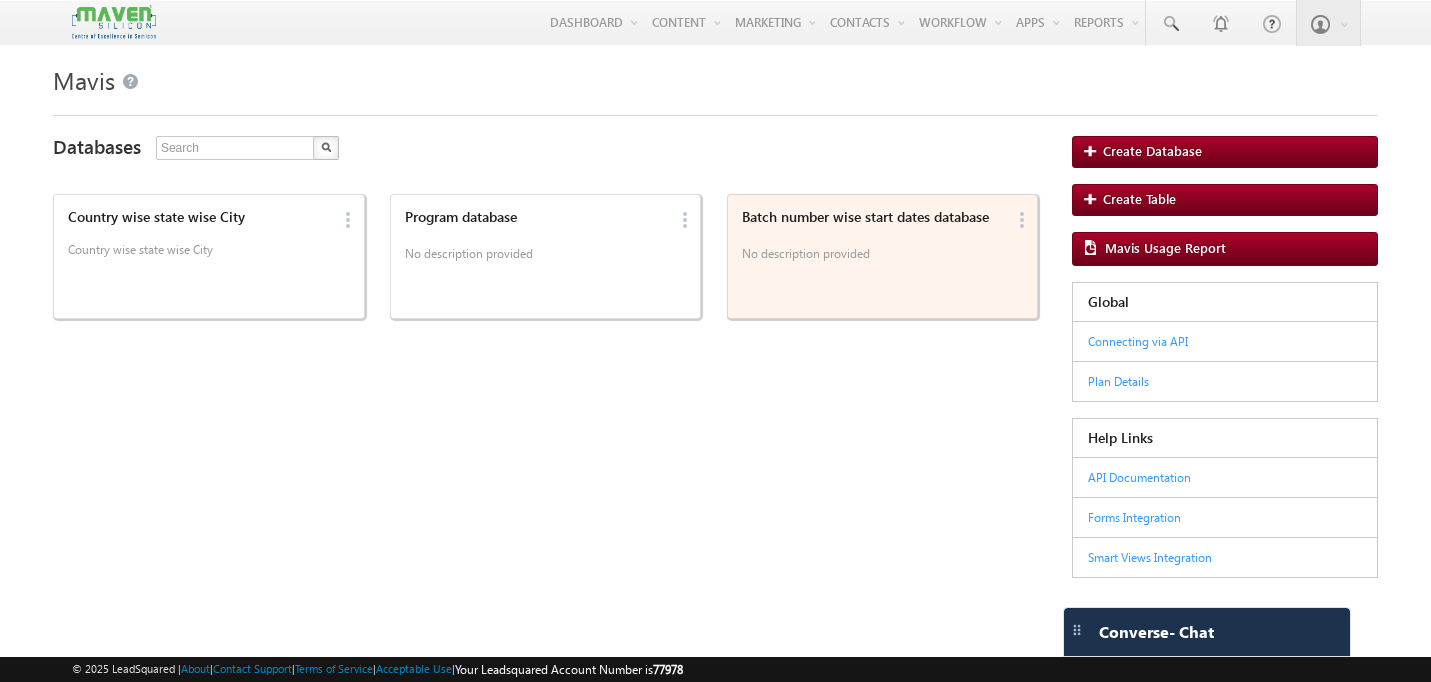 click on "Batch number wise start dates database" at bounding box center [873, 217] 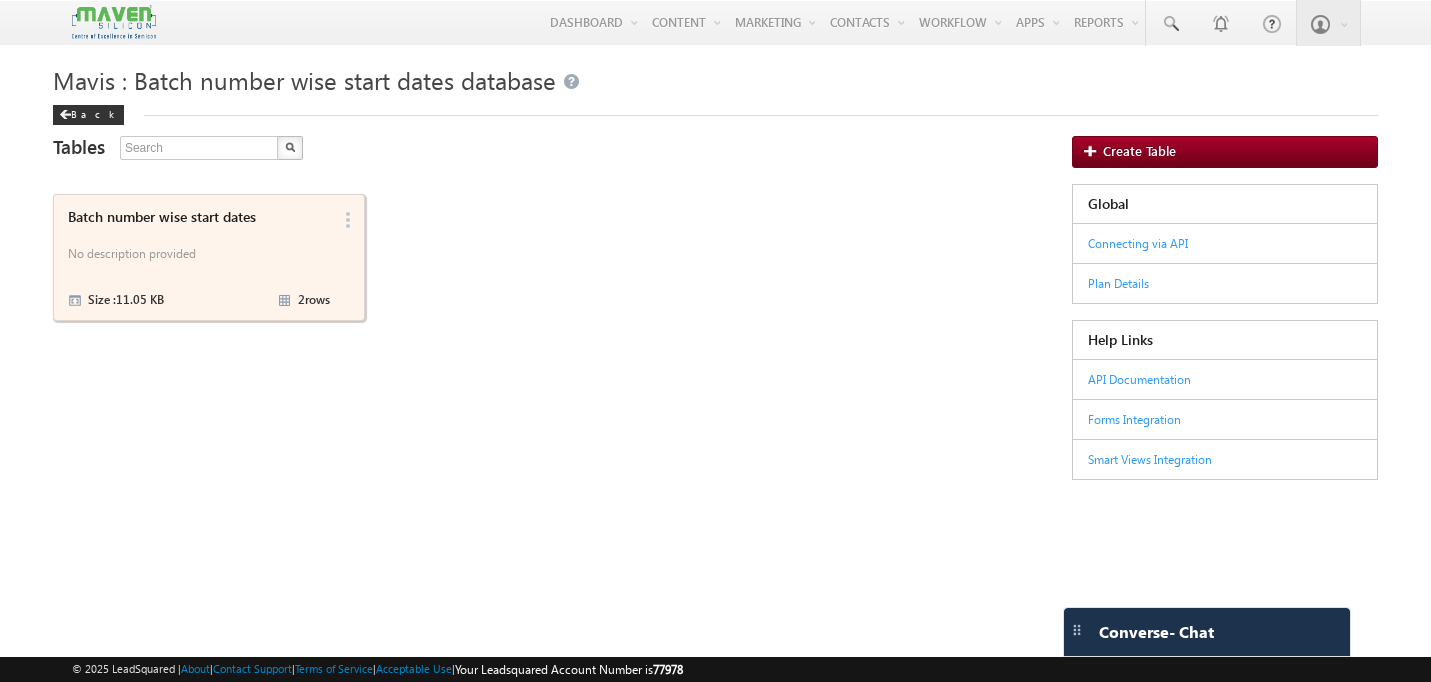 click on "Batch number wise start dates   No description provided Size :  11.05 KB 2  rows Delete" at bounding box center (209, 257) 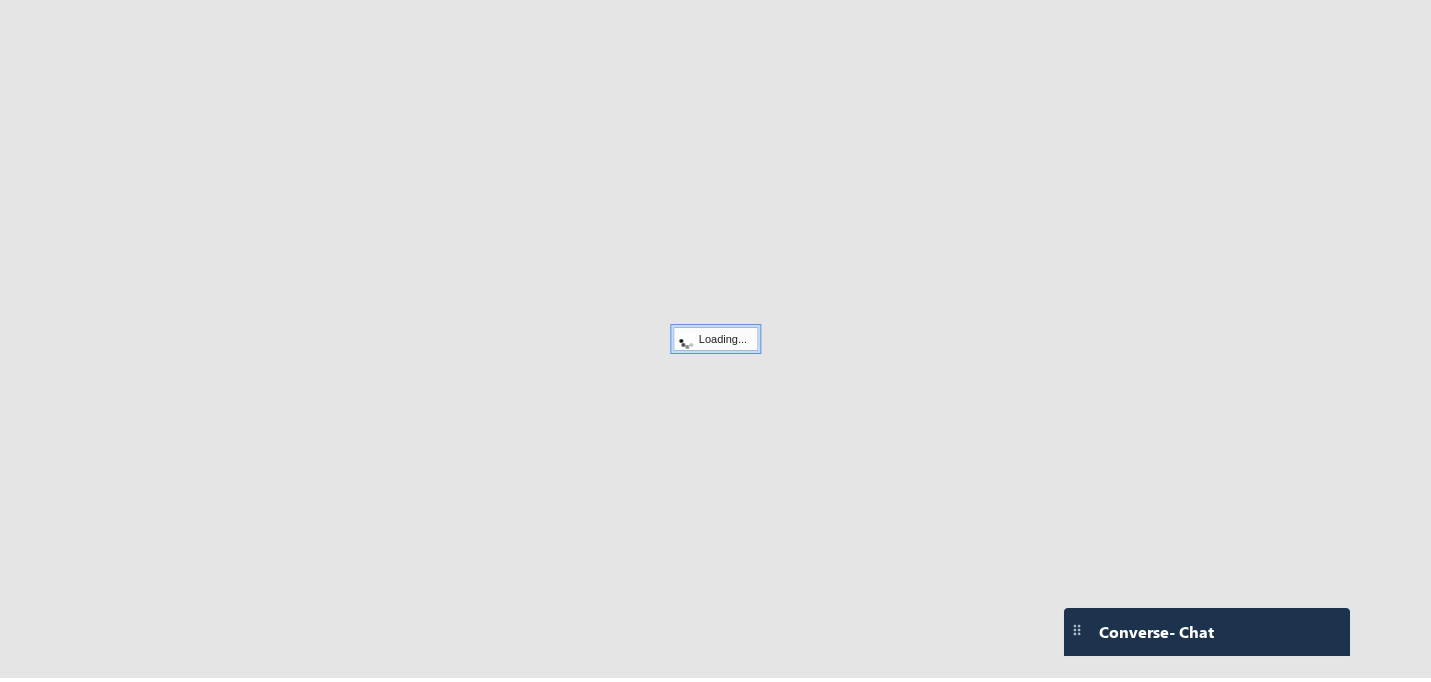 scroll, scrollTop: 0, scrollLeft: 0, axis: both 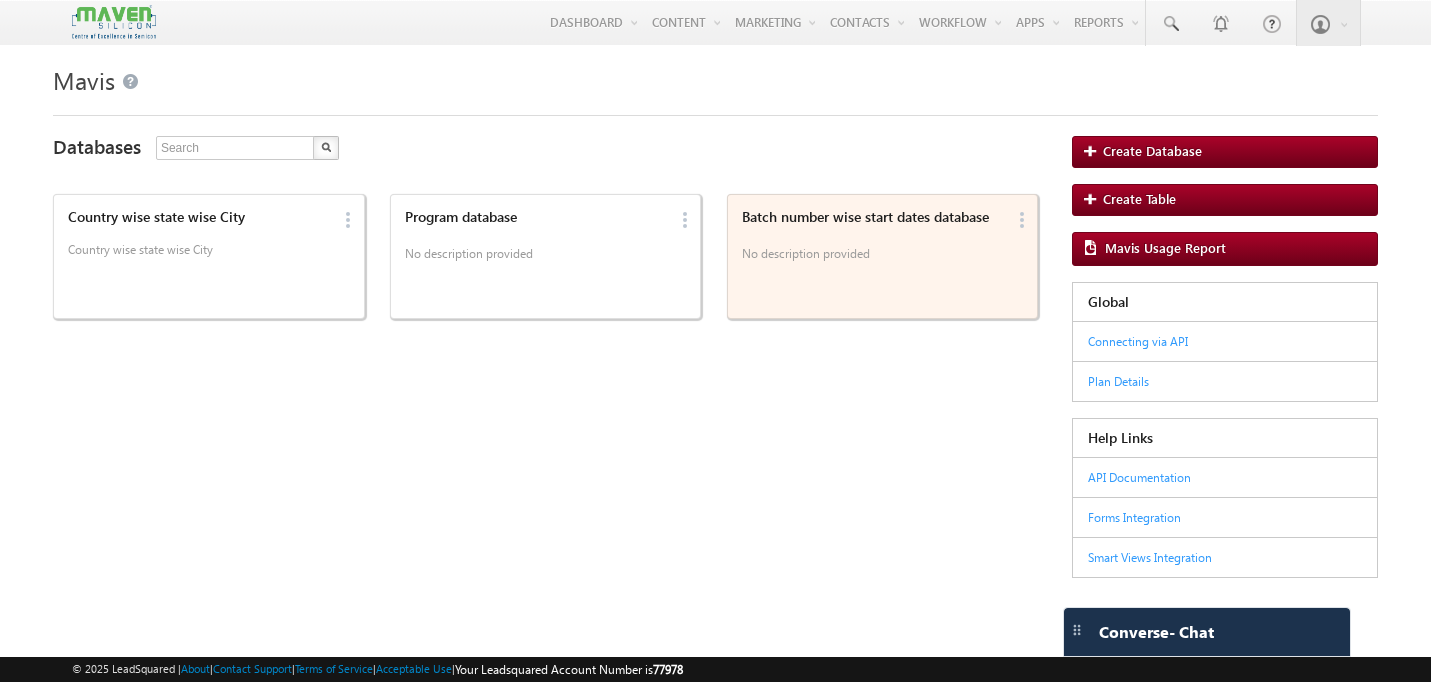 click on "Batch number wise start dates database" at bounding box center [873, 217] 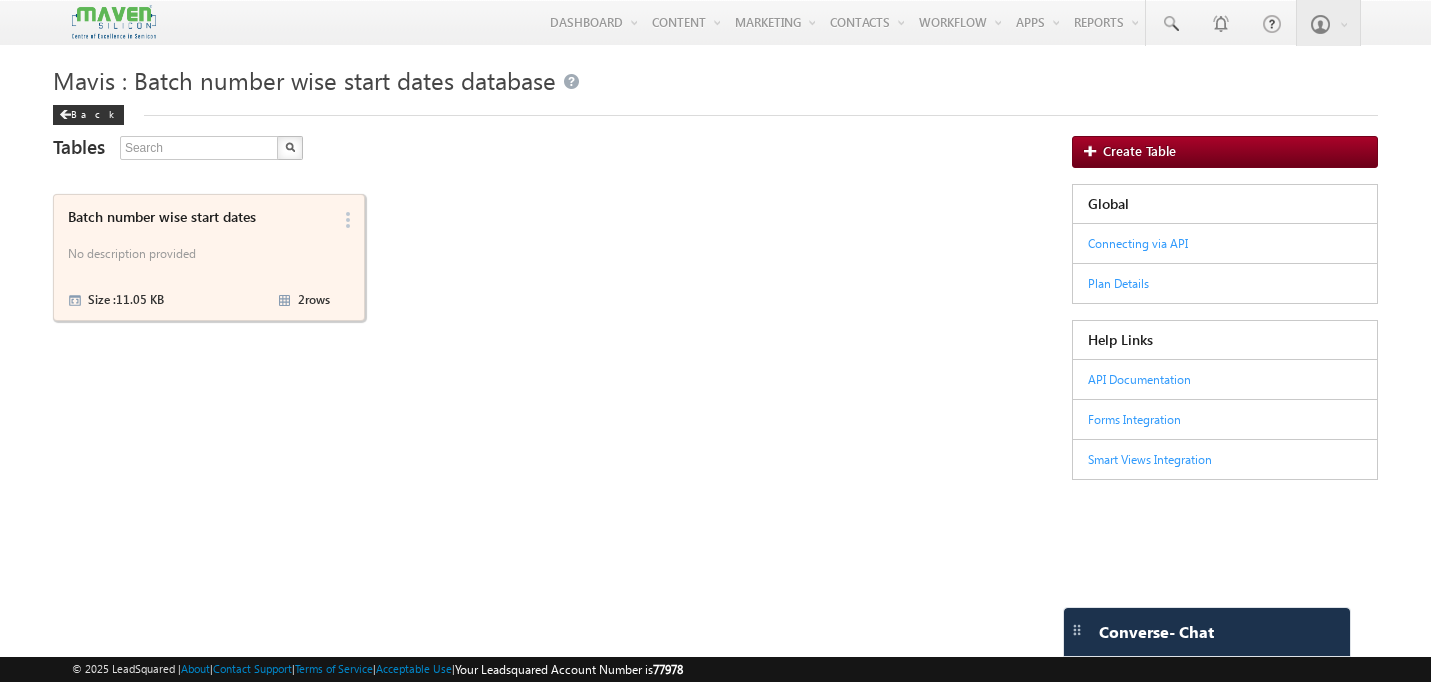 click on "Batch number wise start dates   No description provided Size :  11.05 KB 2  rows Delete" at bounding box center (209, 257) 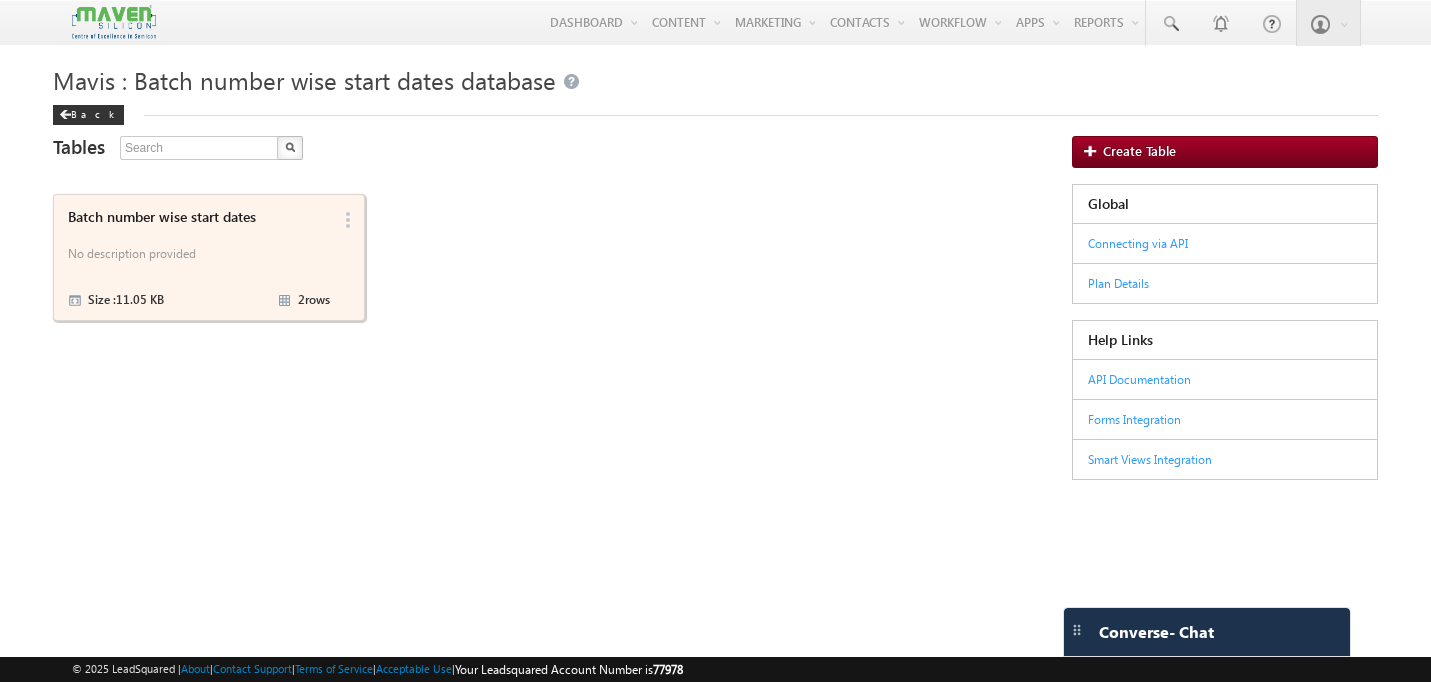 click on "Batch number wise start dates" at bounding box center [199, 217] 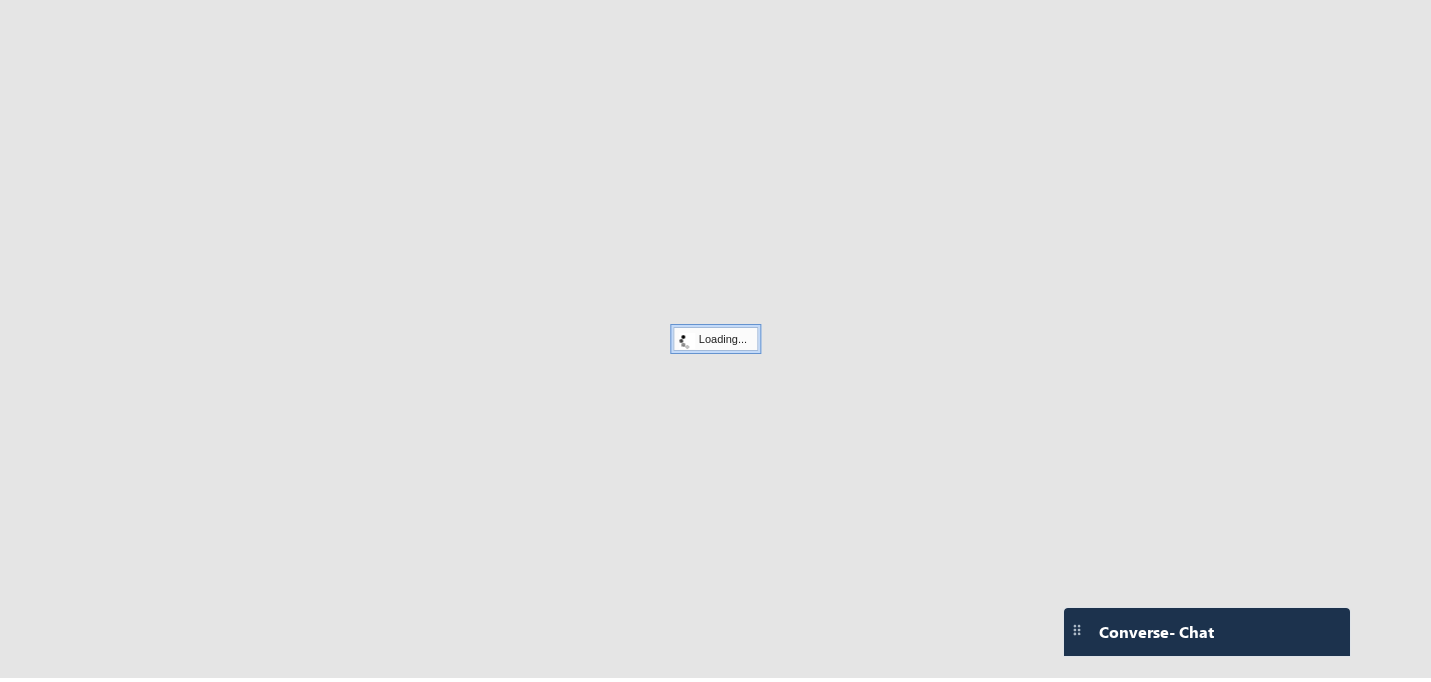 scroll, scrollTop: 0, scrollLeft: 0, axis: both 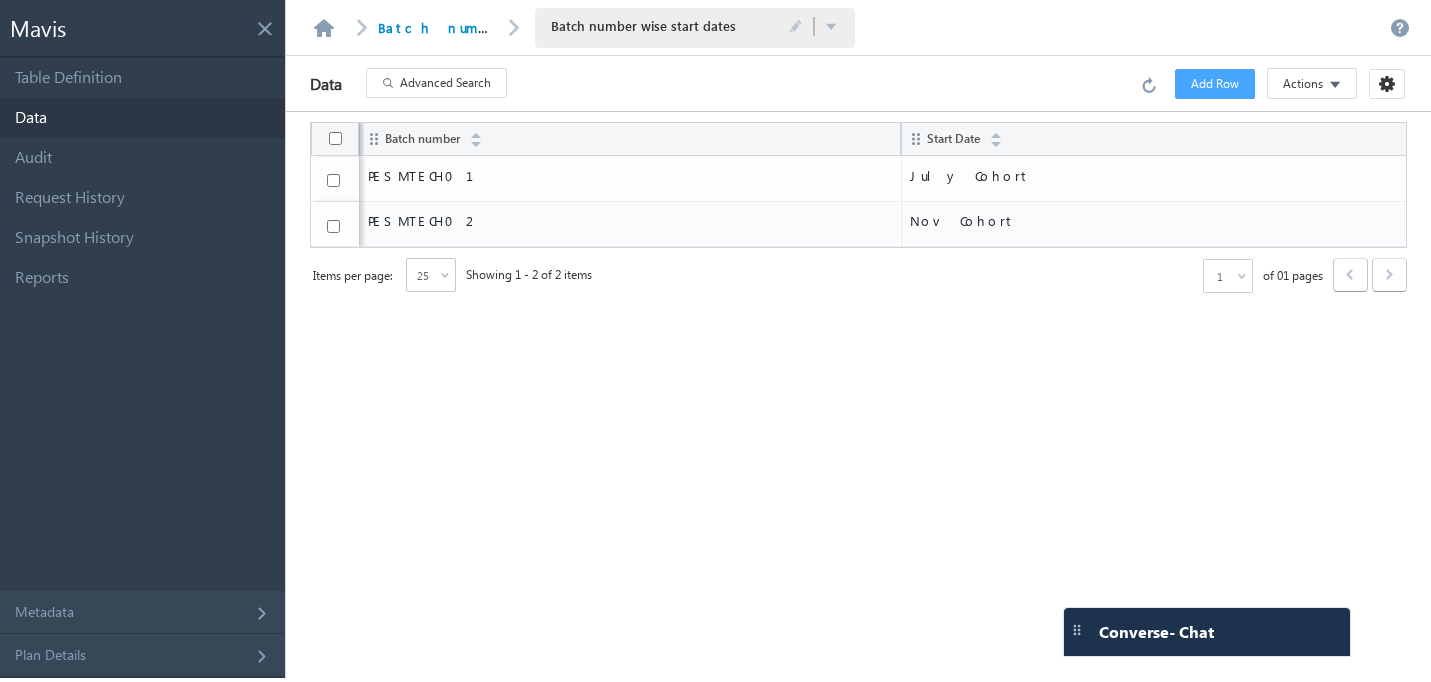 click on "Add Row" at bounding box center [1215, 84] 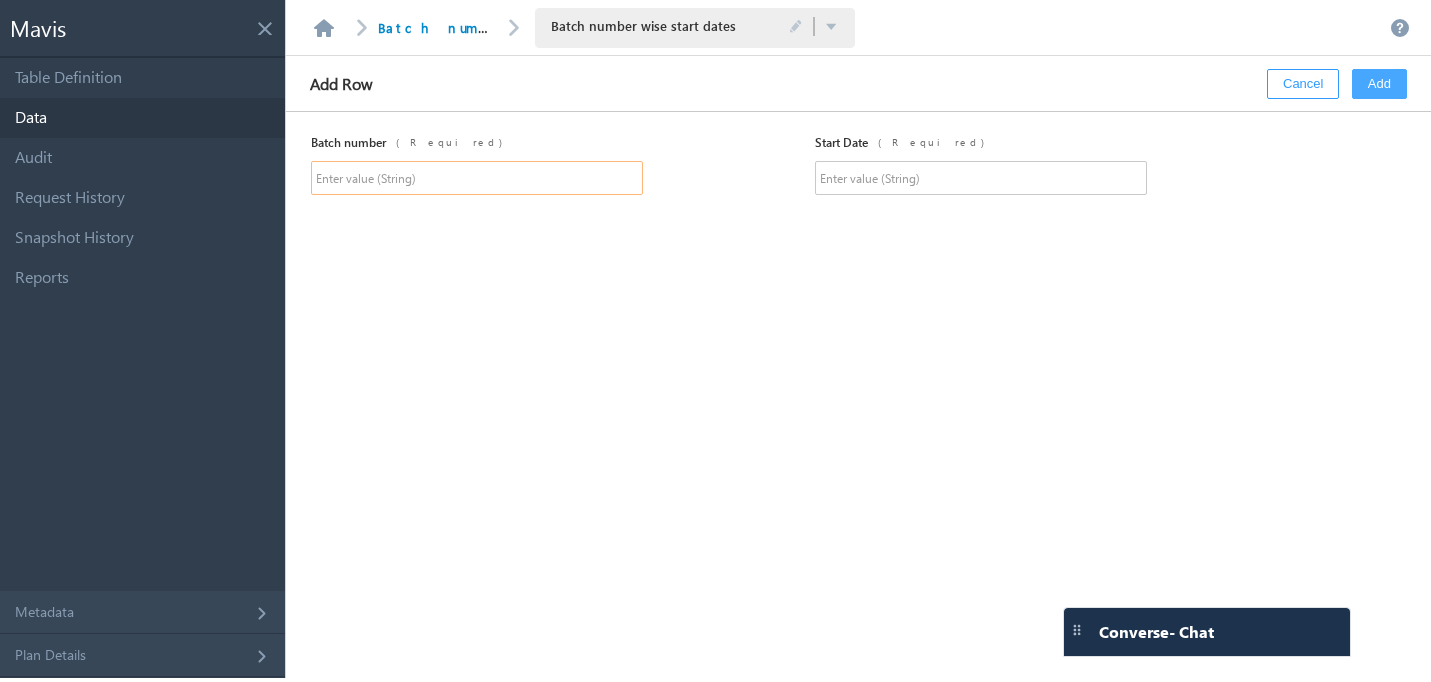 click at bounding box center [477, 178] 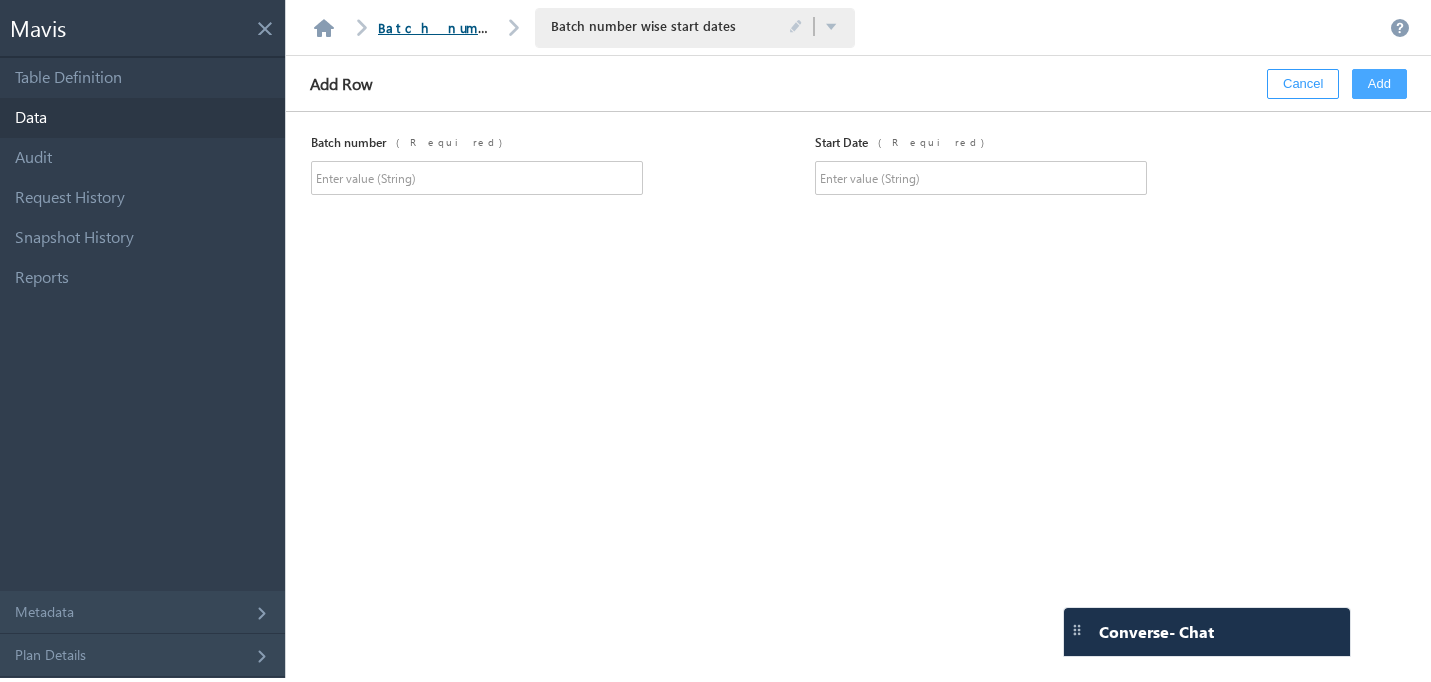click on "Batch number wise start dates database" at bounding box center (607, 27) 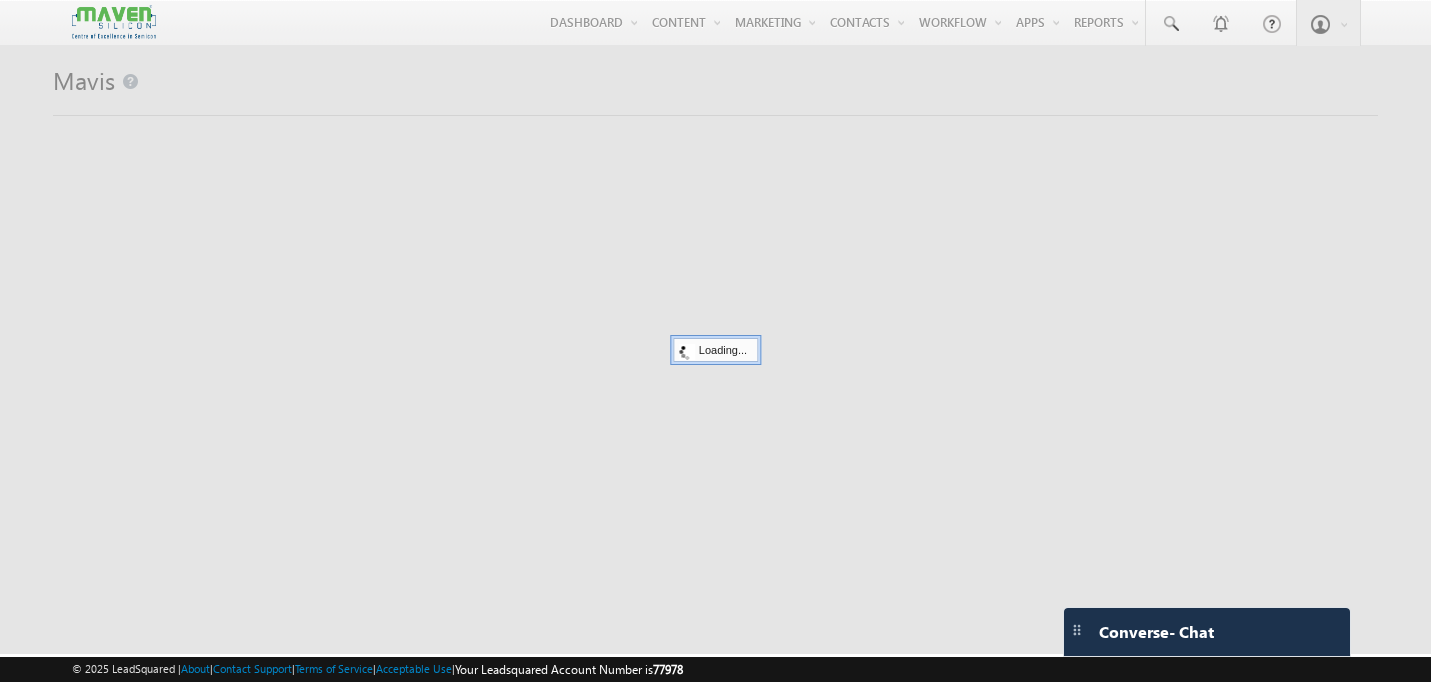 scroll, scrollTop: 0, scrollLeft: 0, axis: both 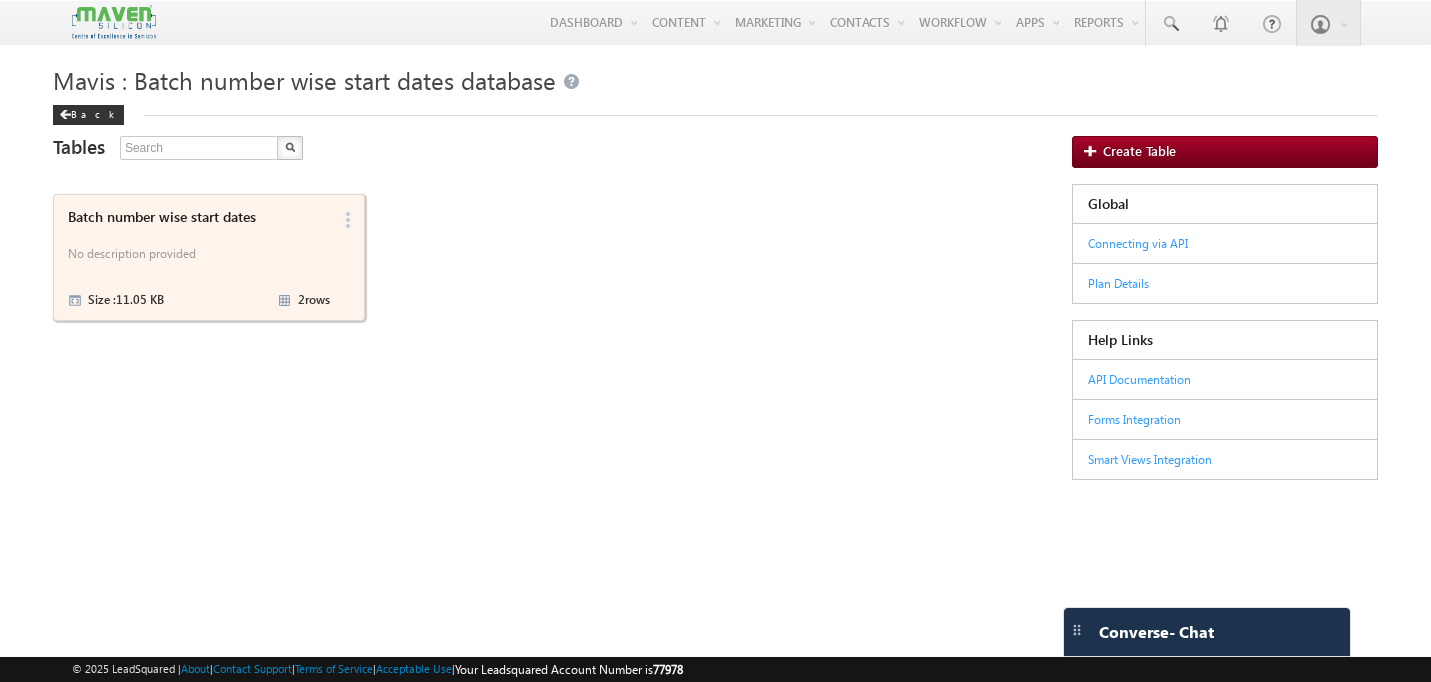 click on "No description provided" at bounding box center [199, 257] 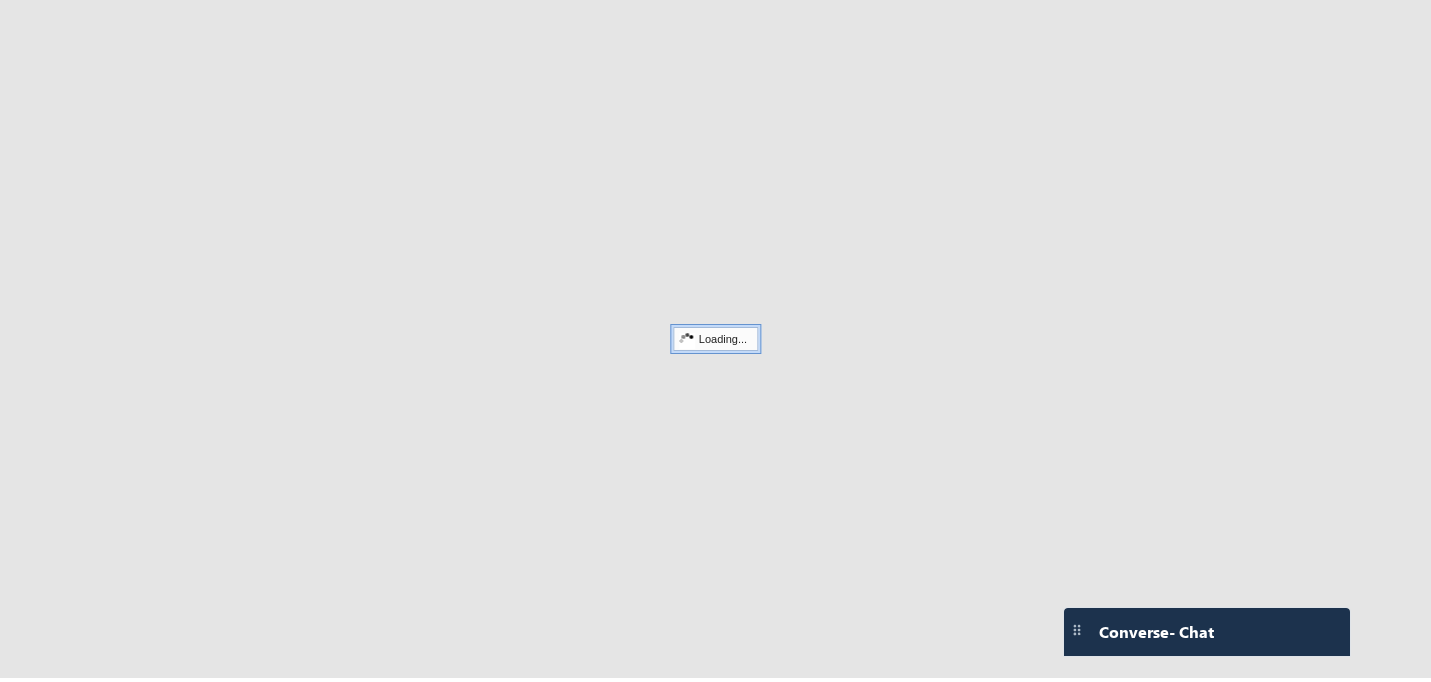 scroll, scrollTop: 0, scrollLeft: 0, axis: both 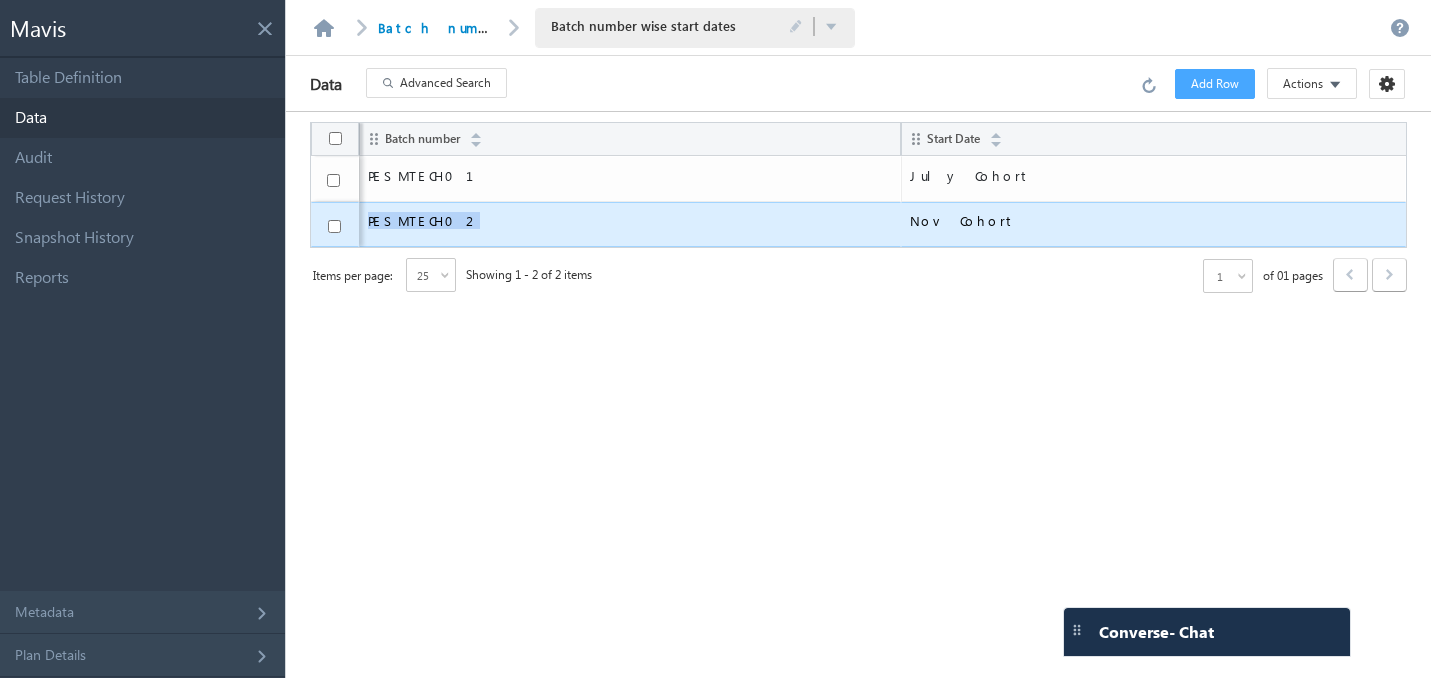 drag, startPoint x: 491, startPoint y: 215, endPoint x: 368, endPoint y: 216, distance: 123.00407 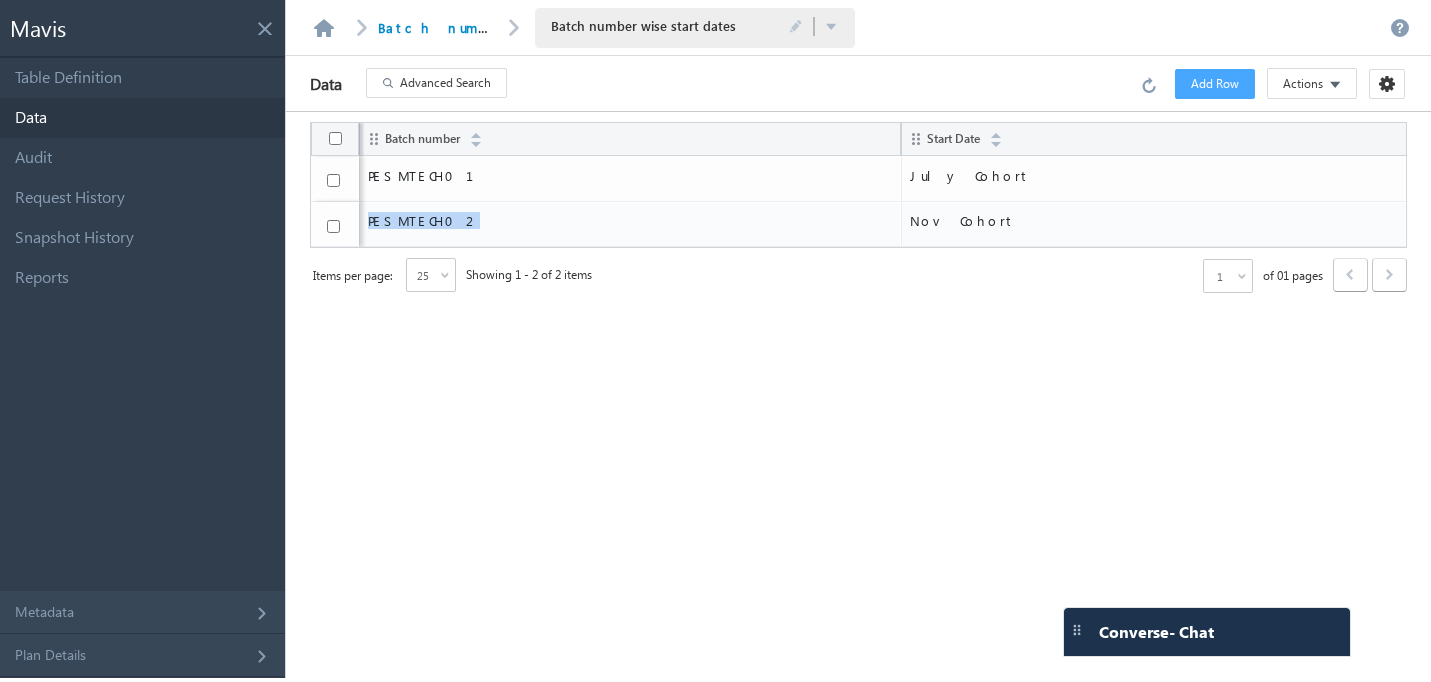 click on "Add Row" at bounding box center (1215, 84) 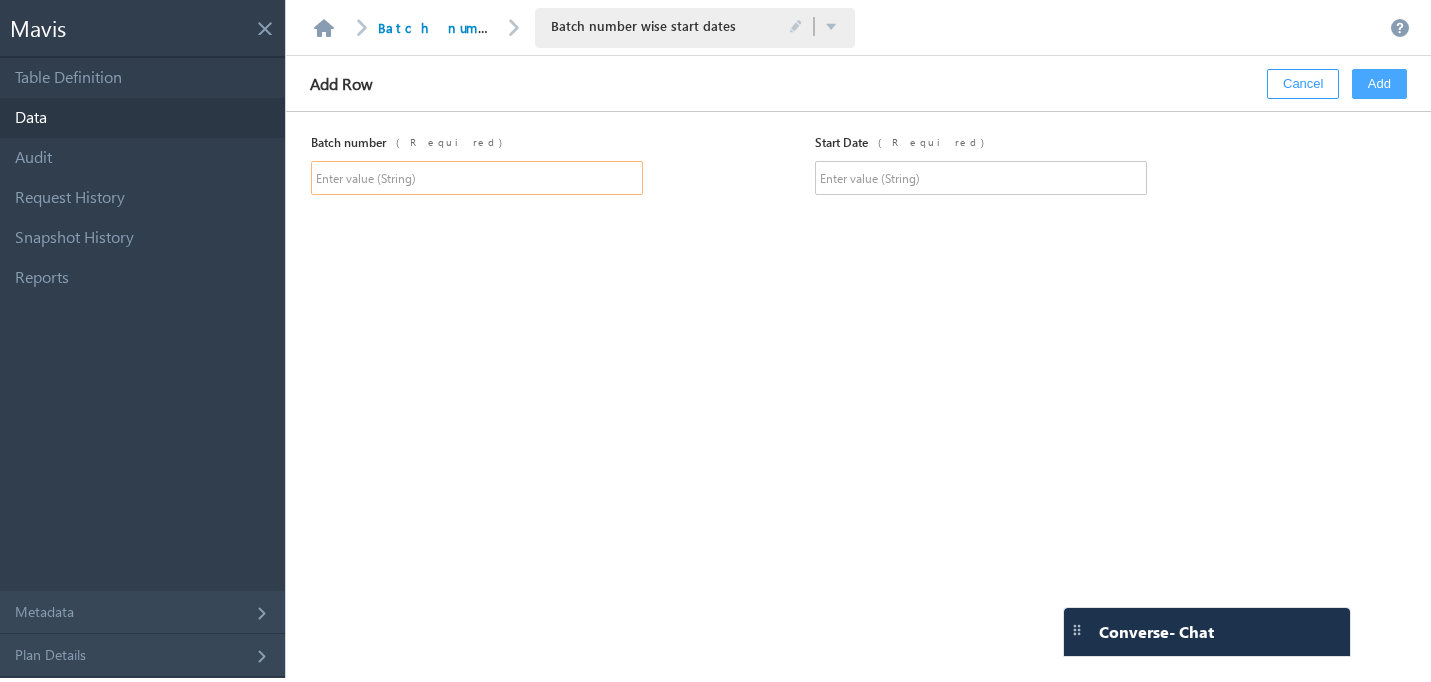 click at bounding box center (477, 178) 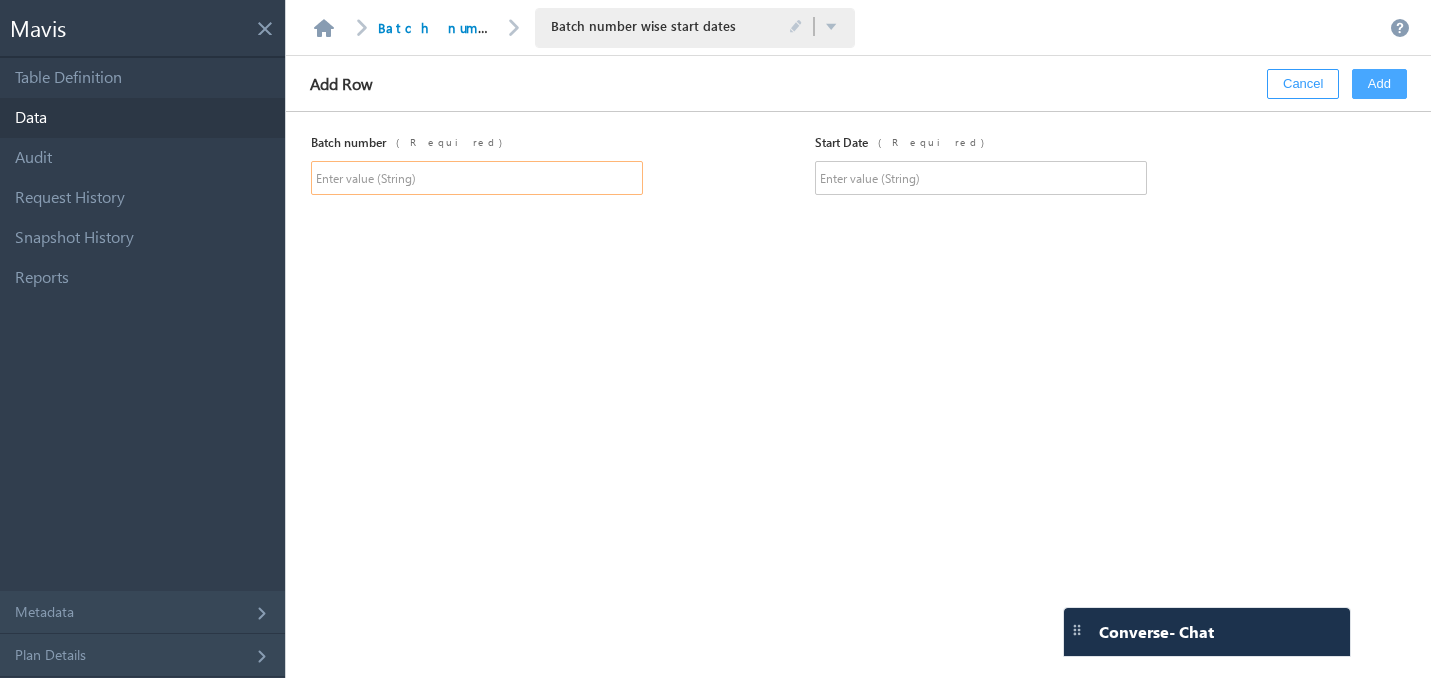 paste on "PESMTECH02" 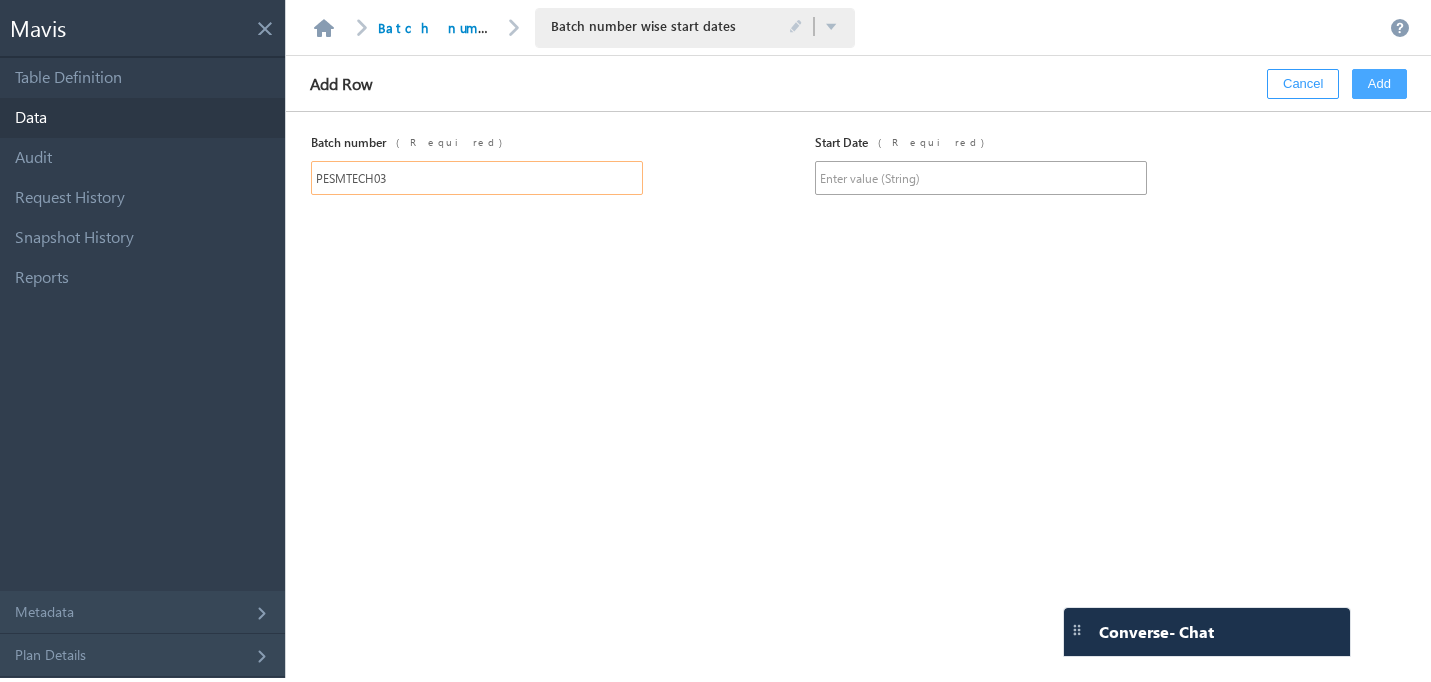 type on "PESMTECH03" 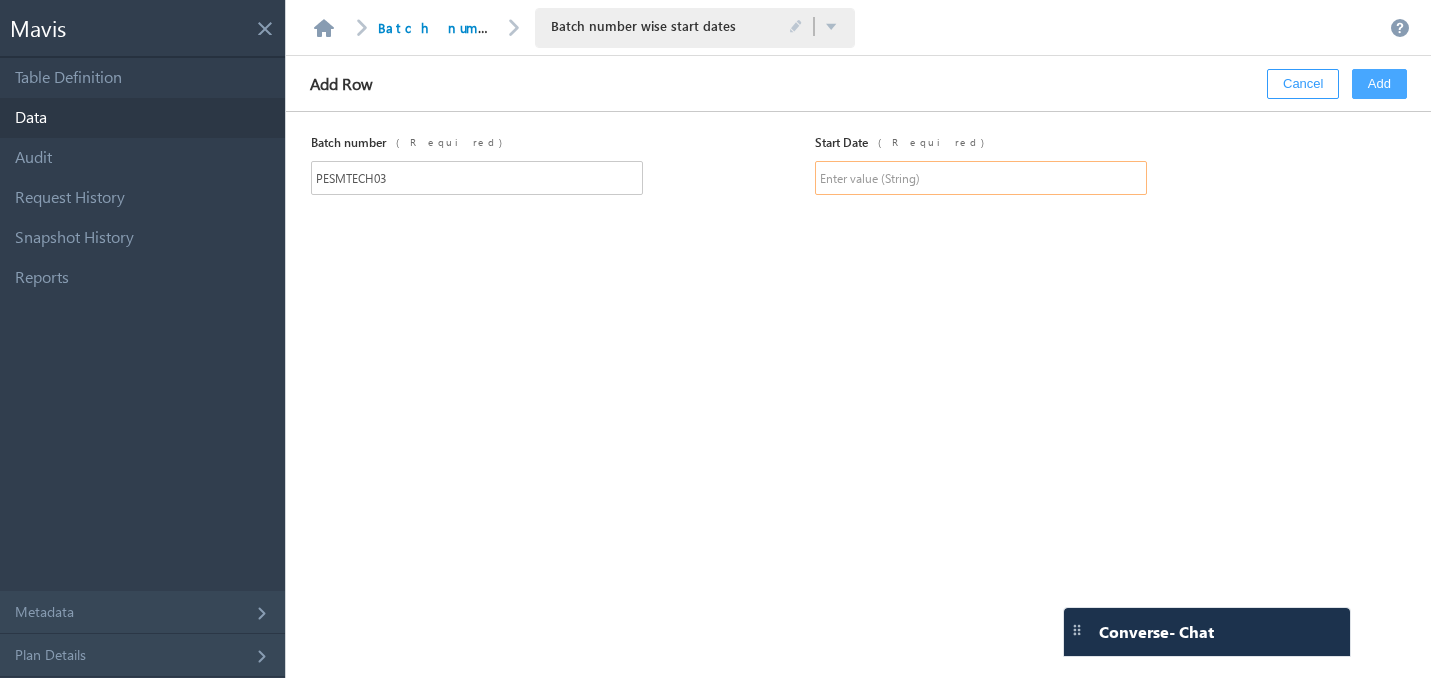 click at bounding box center (981, 178) 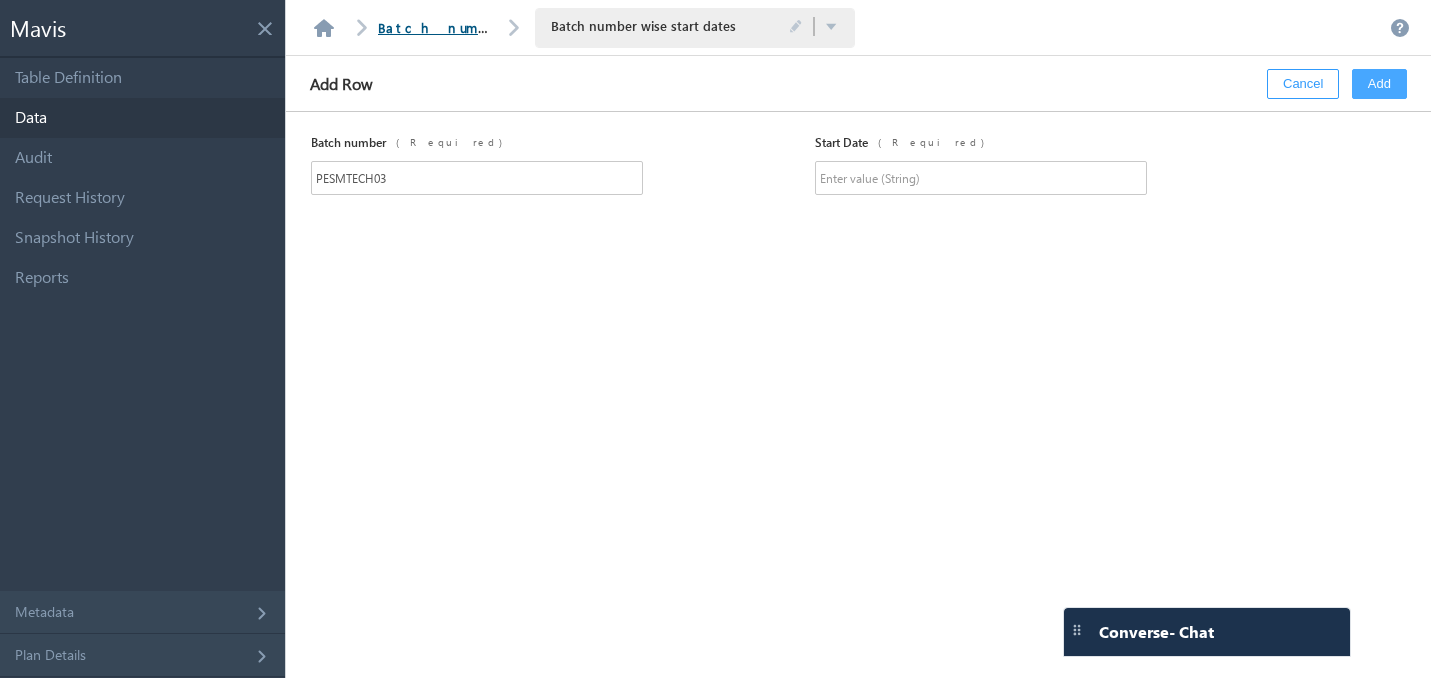 click on "Batch number wise start dates database" at bounding box center [607, 27] 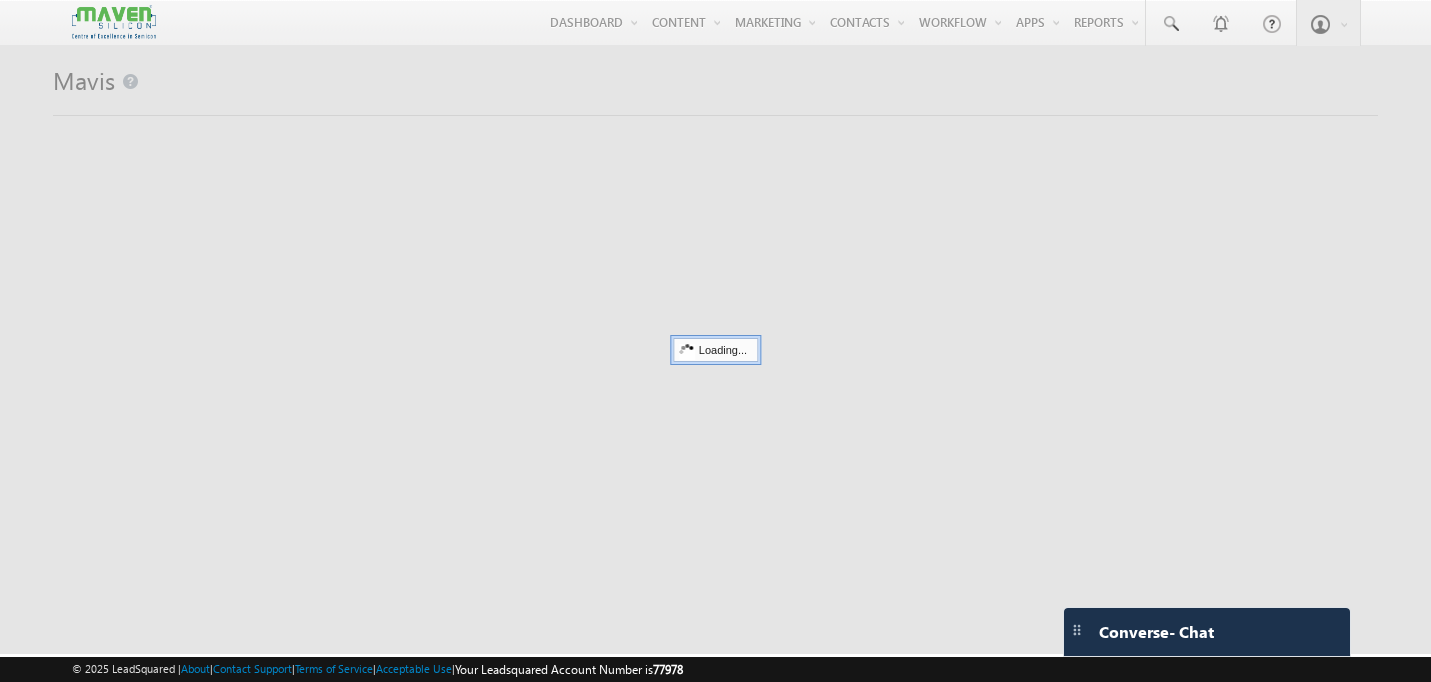 scroll, scrollTop: 0, scrollLeft: 0, axis: both 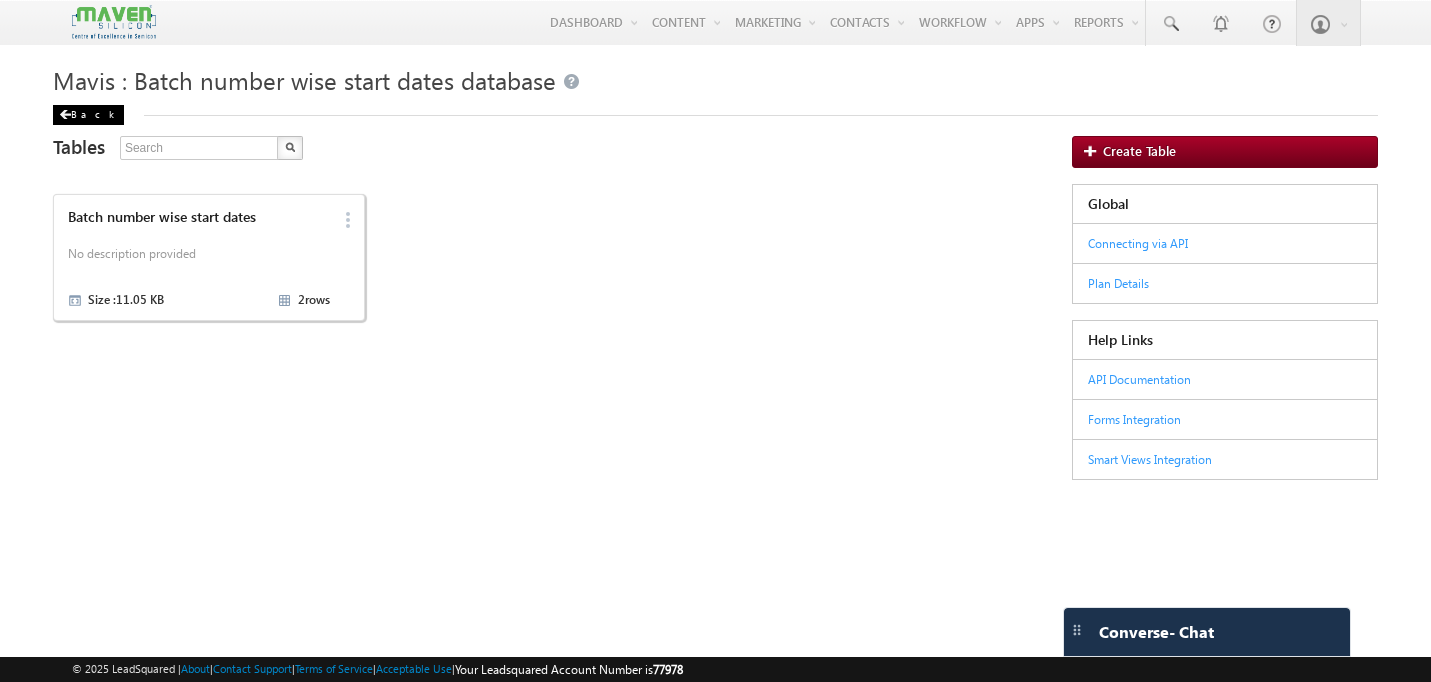 click on "Back" at bounding box center [88, 115] 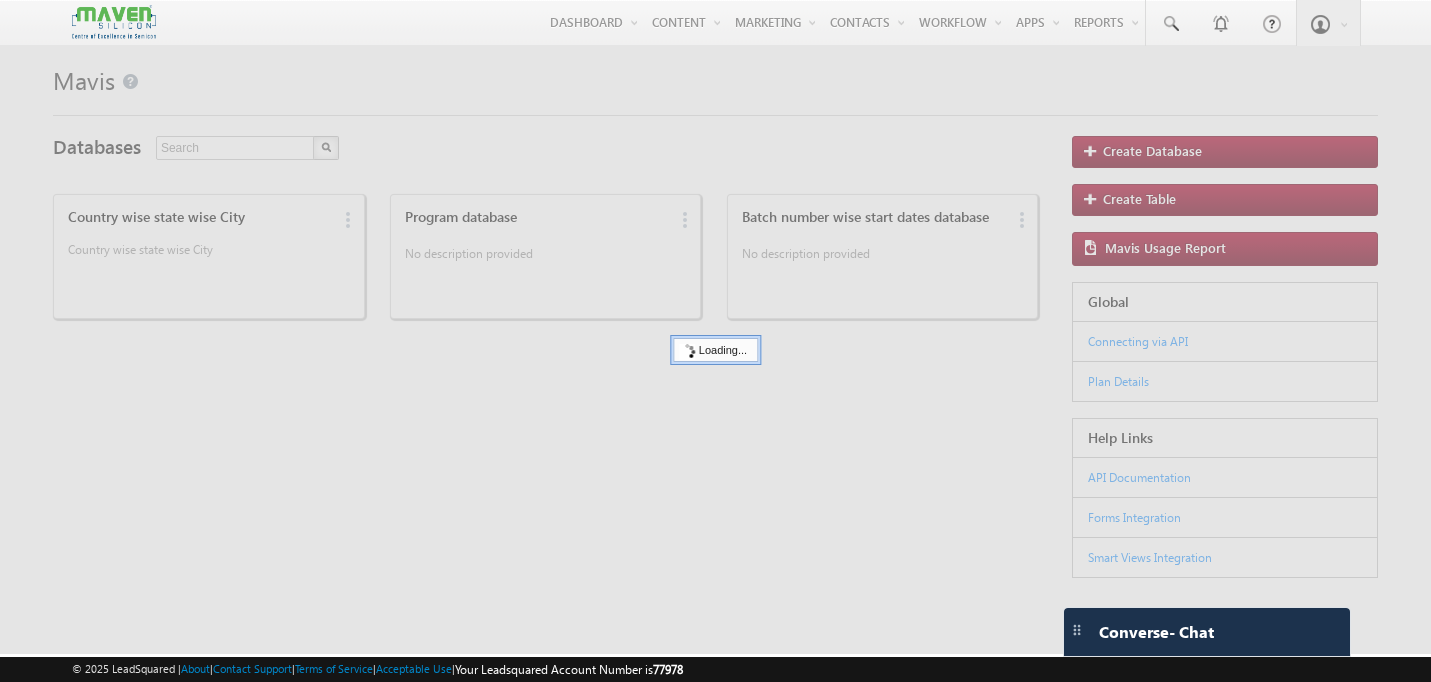 scroll, scrollTop: 0, scrollLeft: 0, axis: both 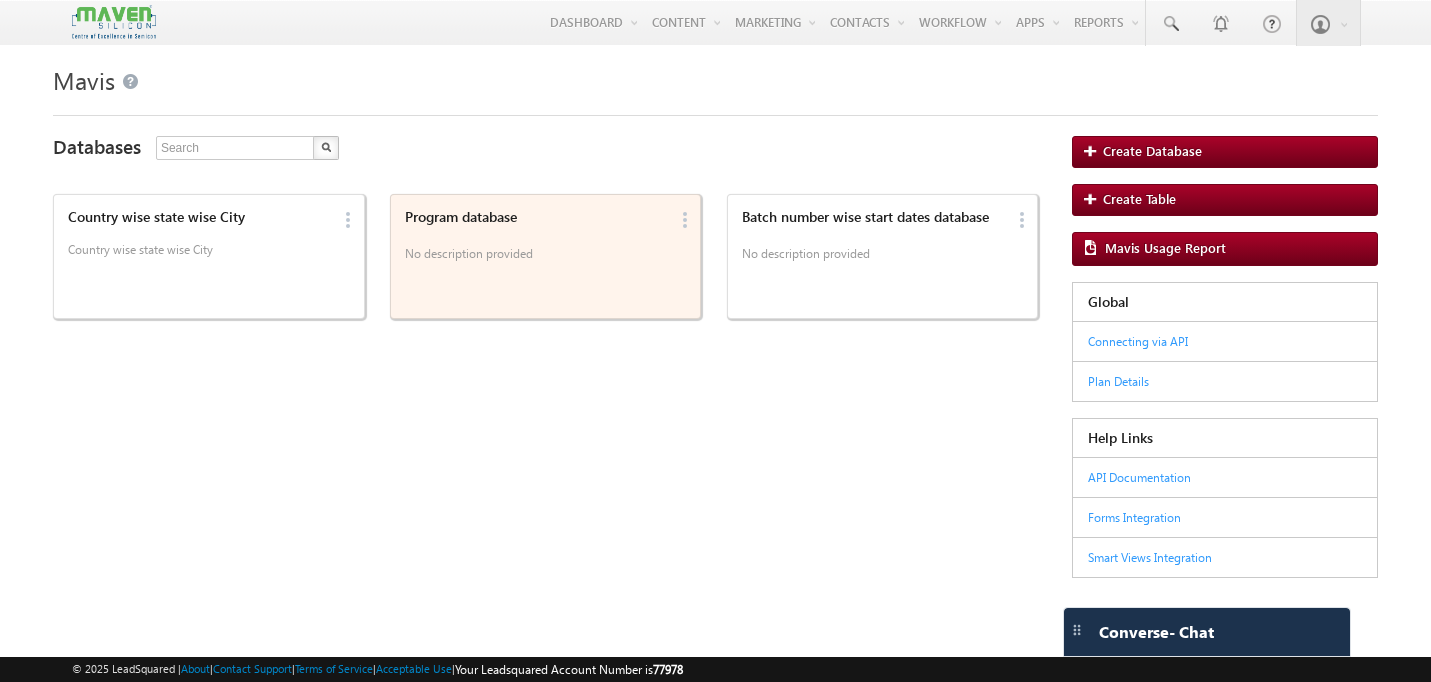 click on "No description provided" at bounding box center (536, 257) 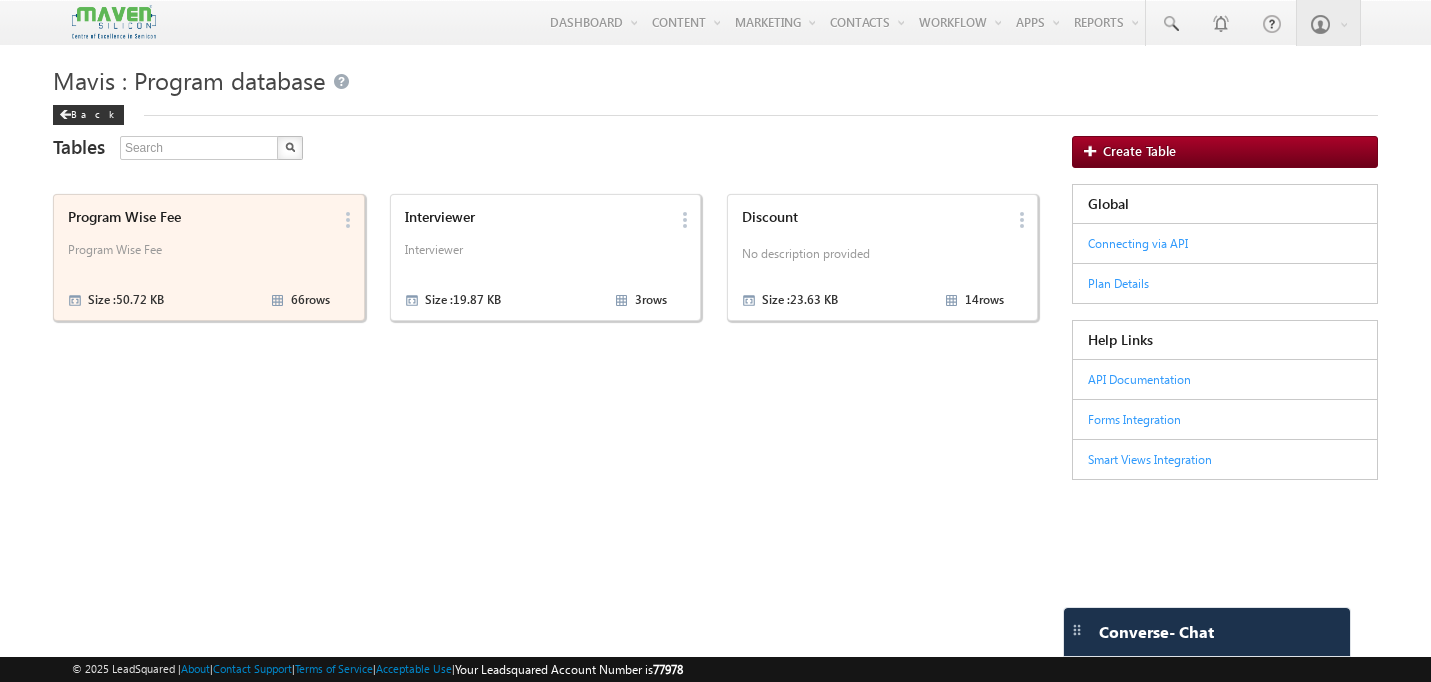 click on "Program Wise Fee" at bounding box center [199, 257] 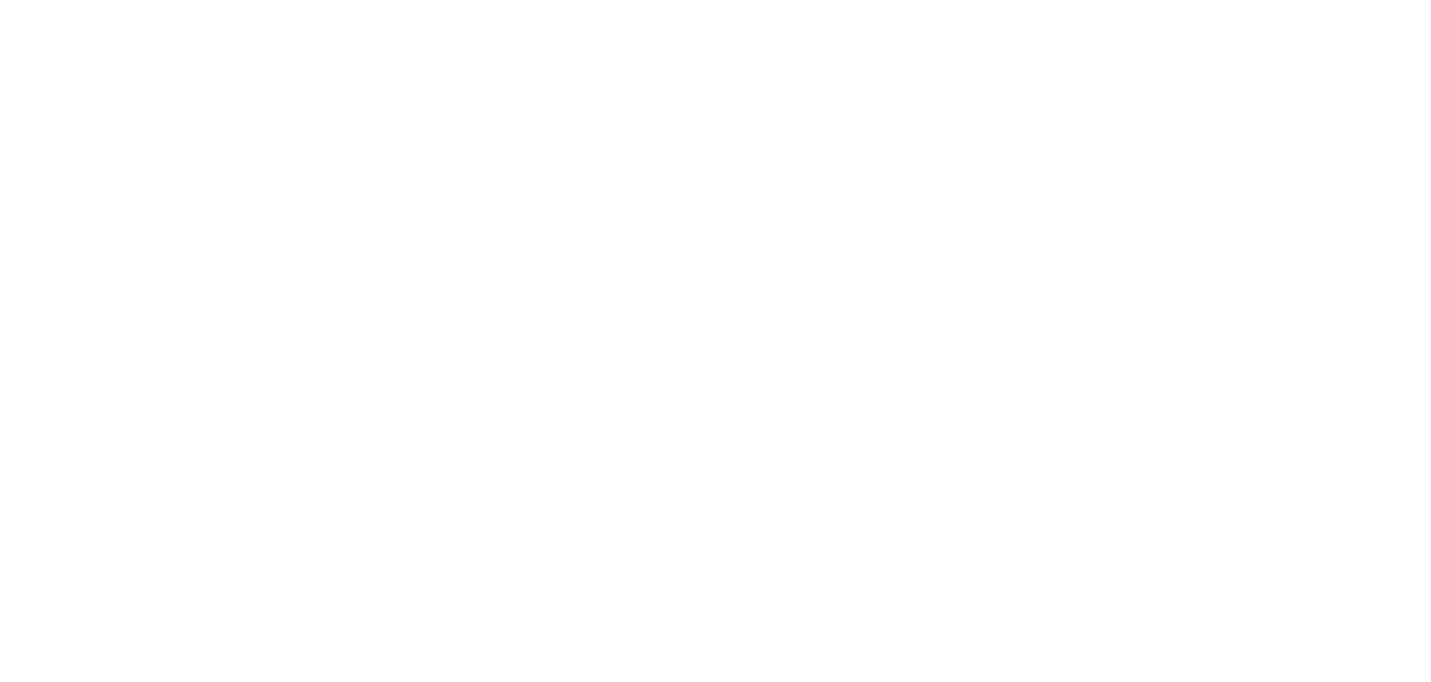 scroll, scrollTop: 0, scrollLeft: 0, axis: both 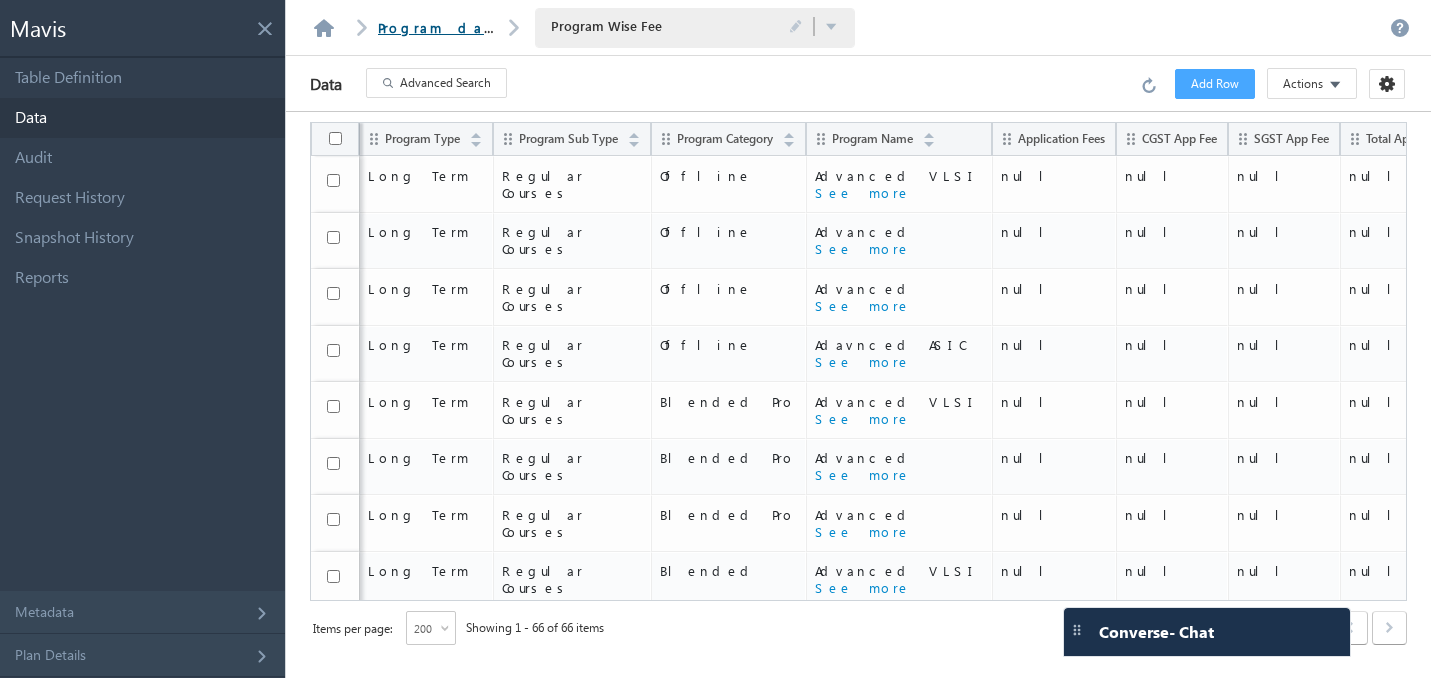 click on "Program database" at bounding box center [468, 27] 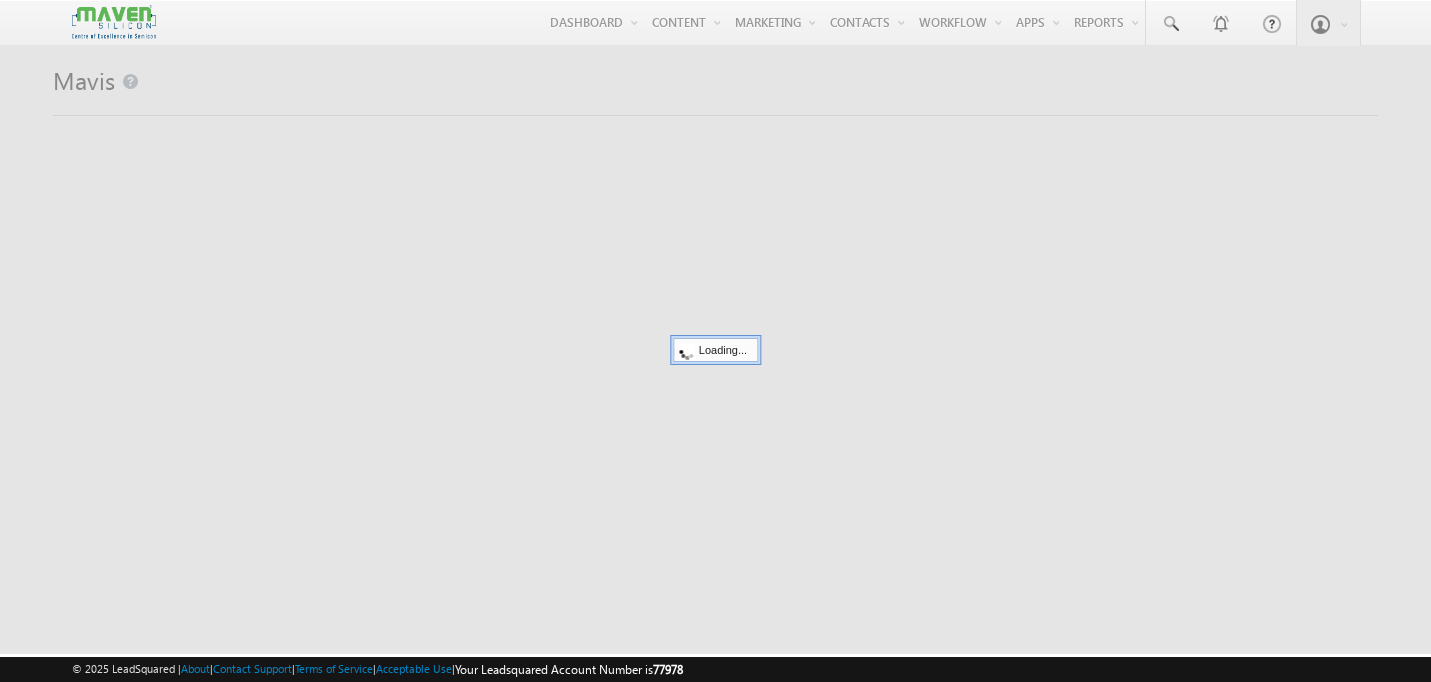 scroll, scrollTop: 0, scrollLeft: 0, axis: both 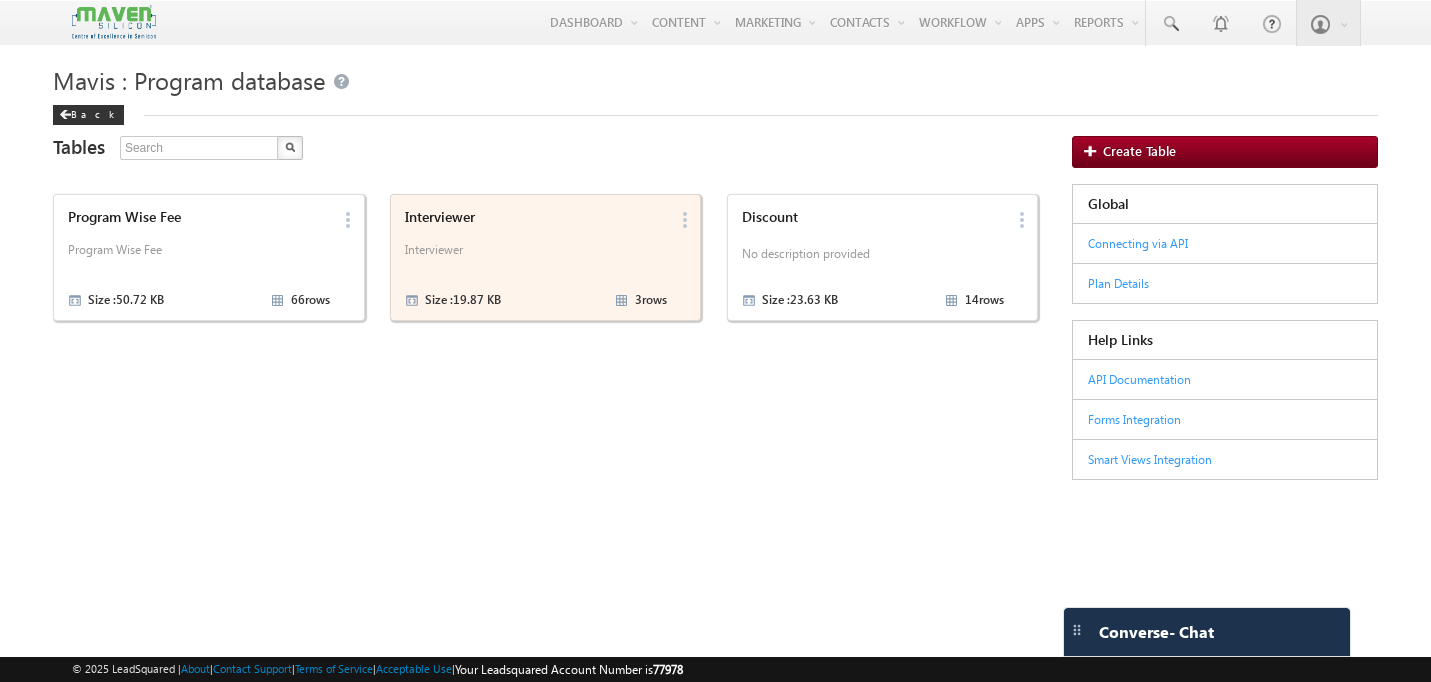 click on "Interviewer   Interviewer Size :  19.87 KB 3  rows" at bounding box center (533, 257) 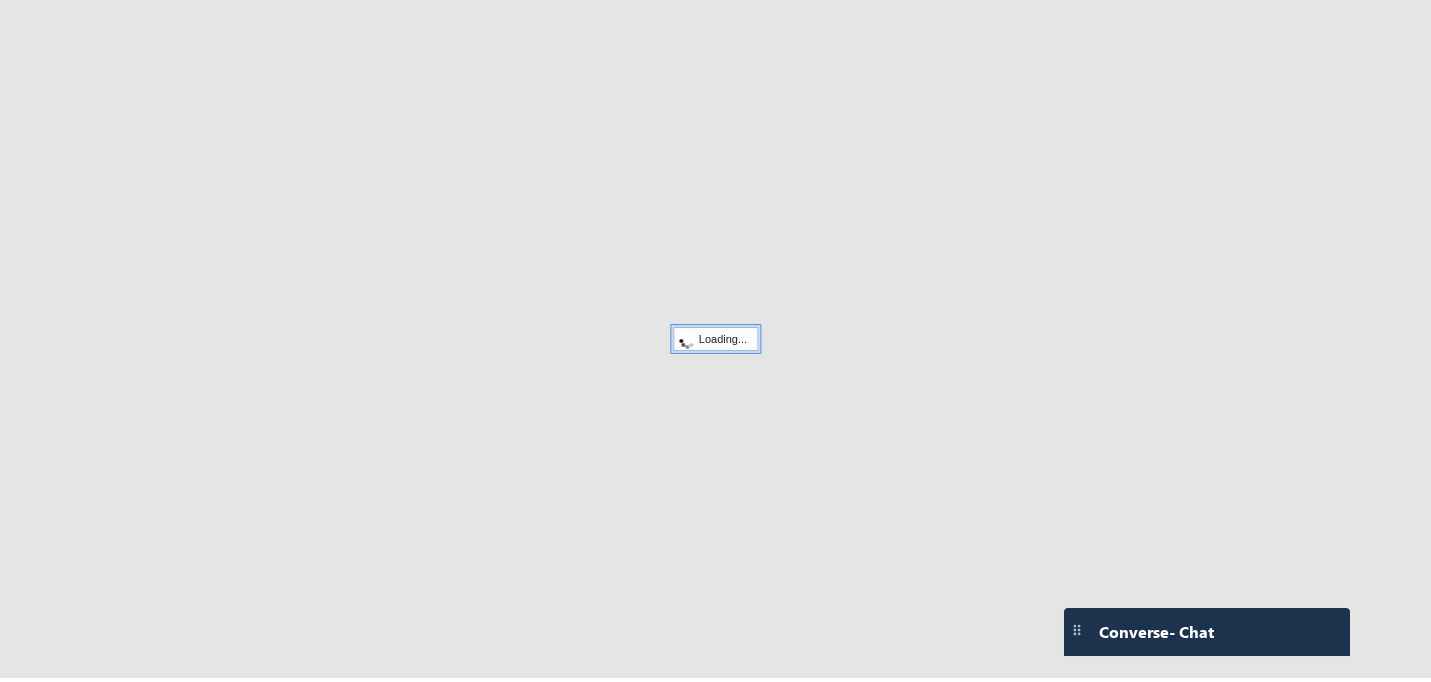 scroll, scrollTop: 0, scrollLeft: 0, axis: both 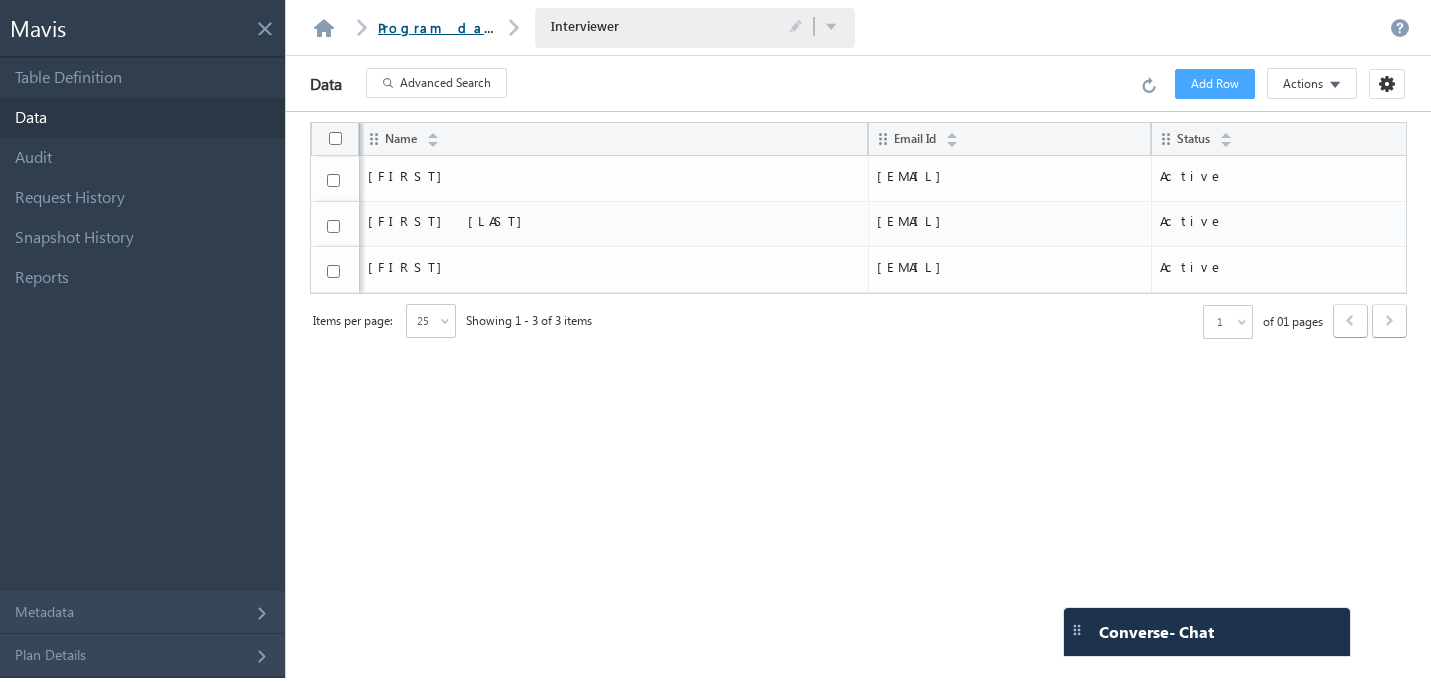 click on "Program database" at bounding box center (468, 27) 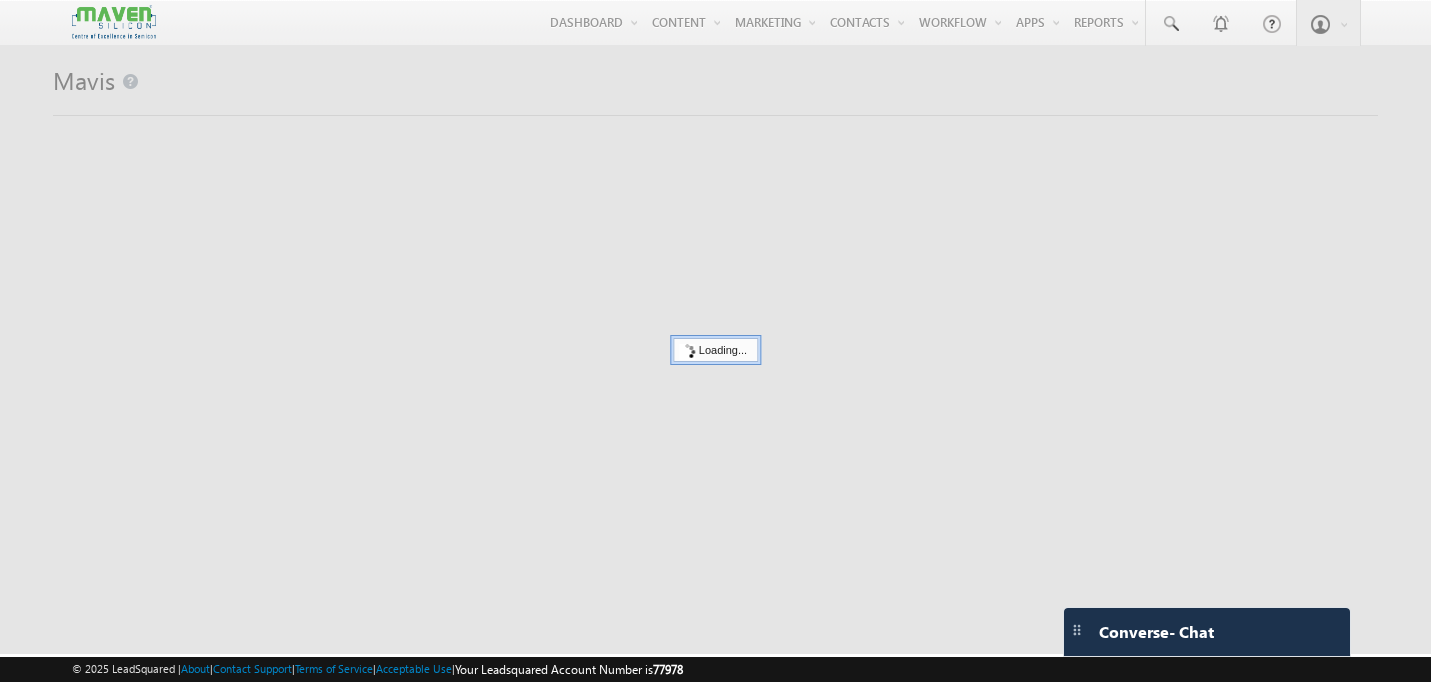 scroll, scrollTop: 0, scrollLeft: 0, axis: both 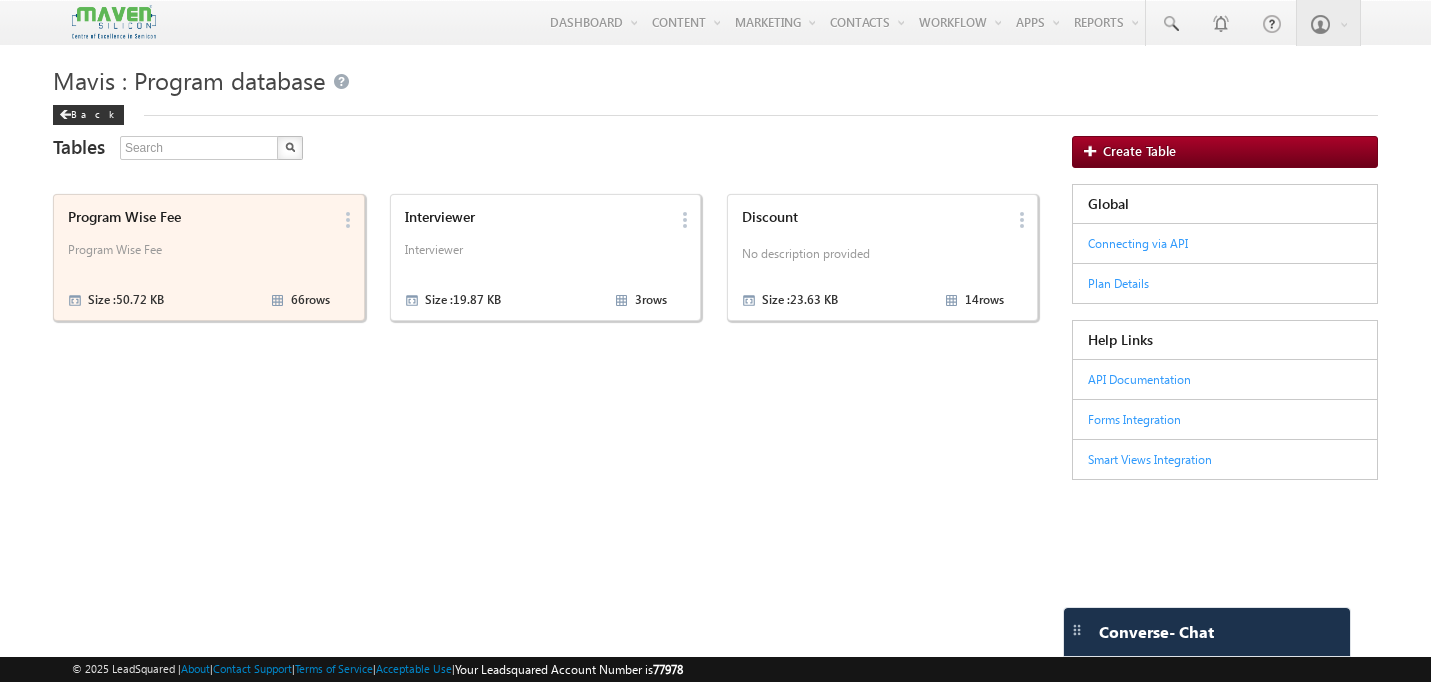 click on "Program Wise Fee" at bounding box center (199, 217) 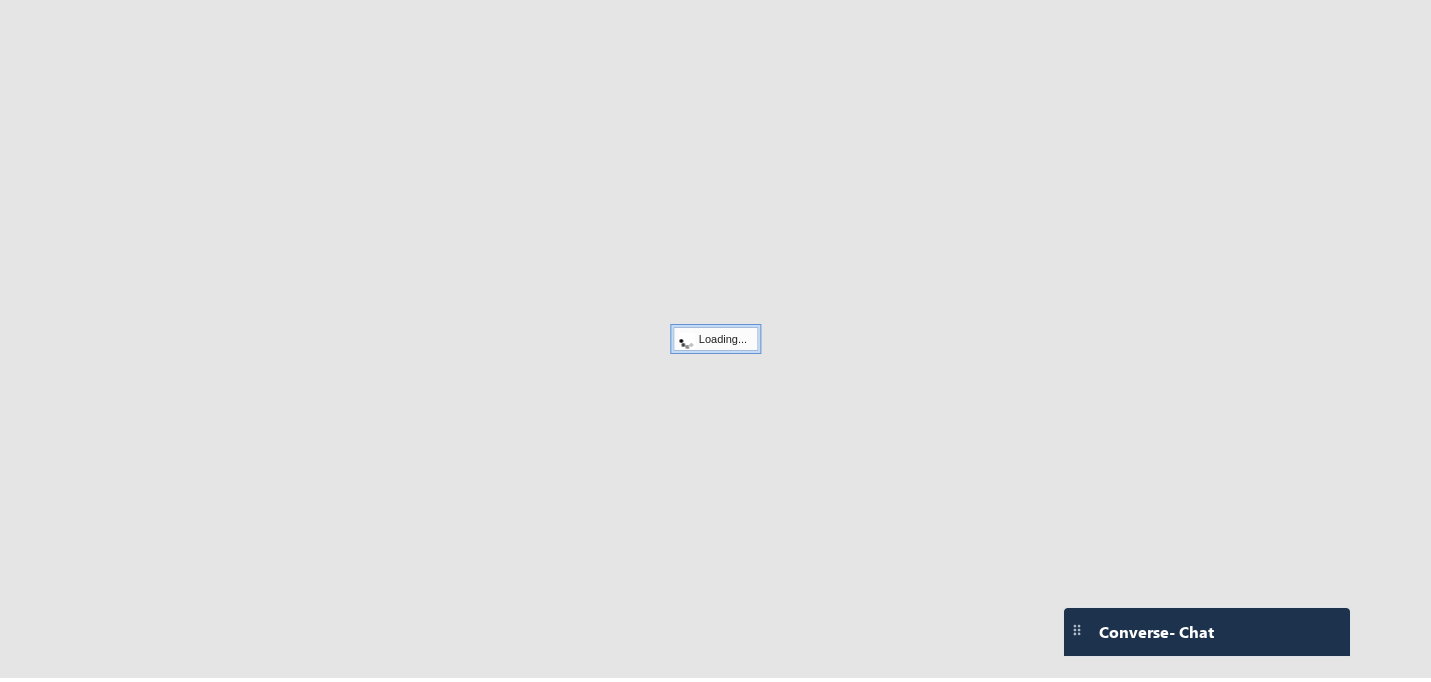 scroll, scrollTop: 0, scrollLeft: 0, axis: both 